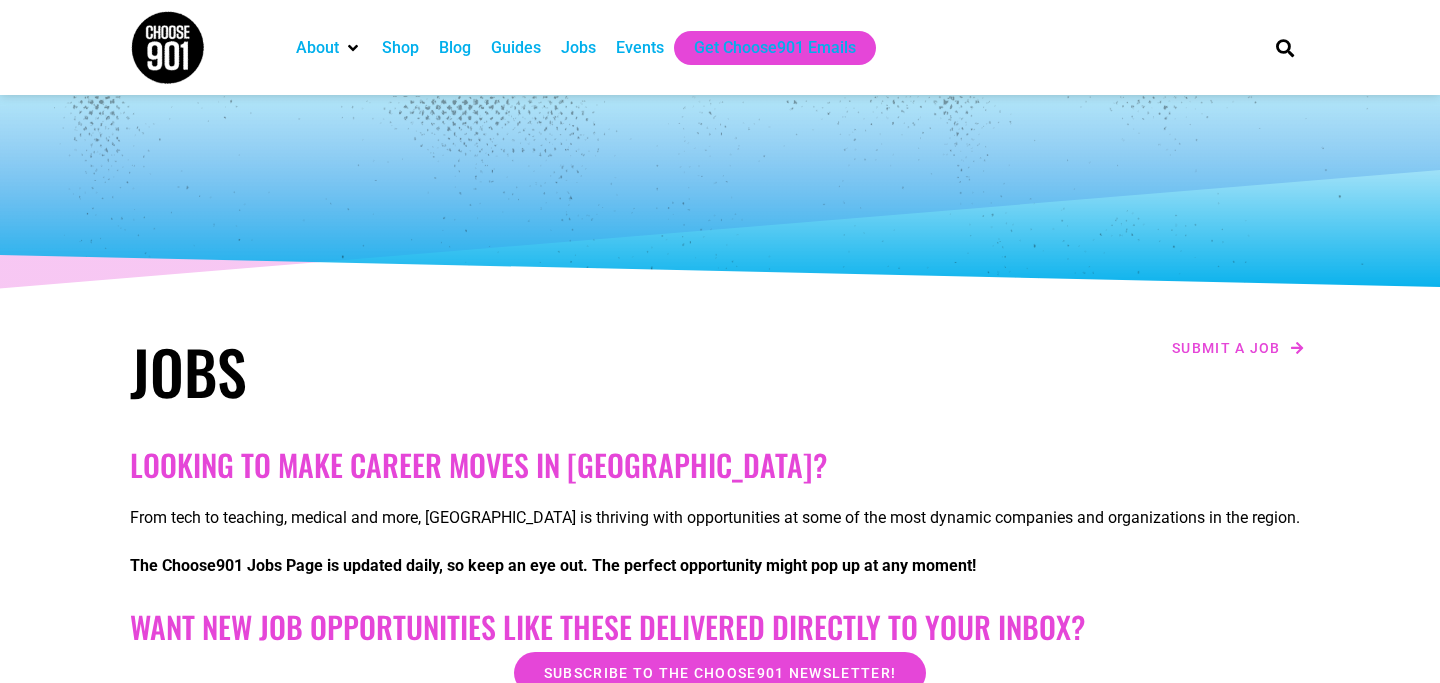 scroll, scrollTop: 501, scrollLeft: 0, axis: vertical 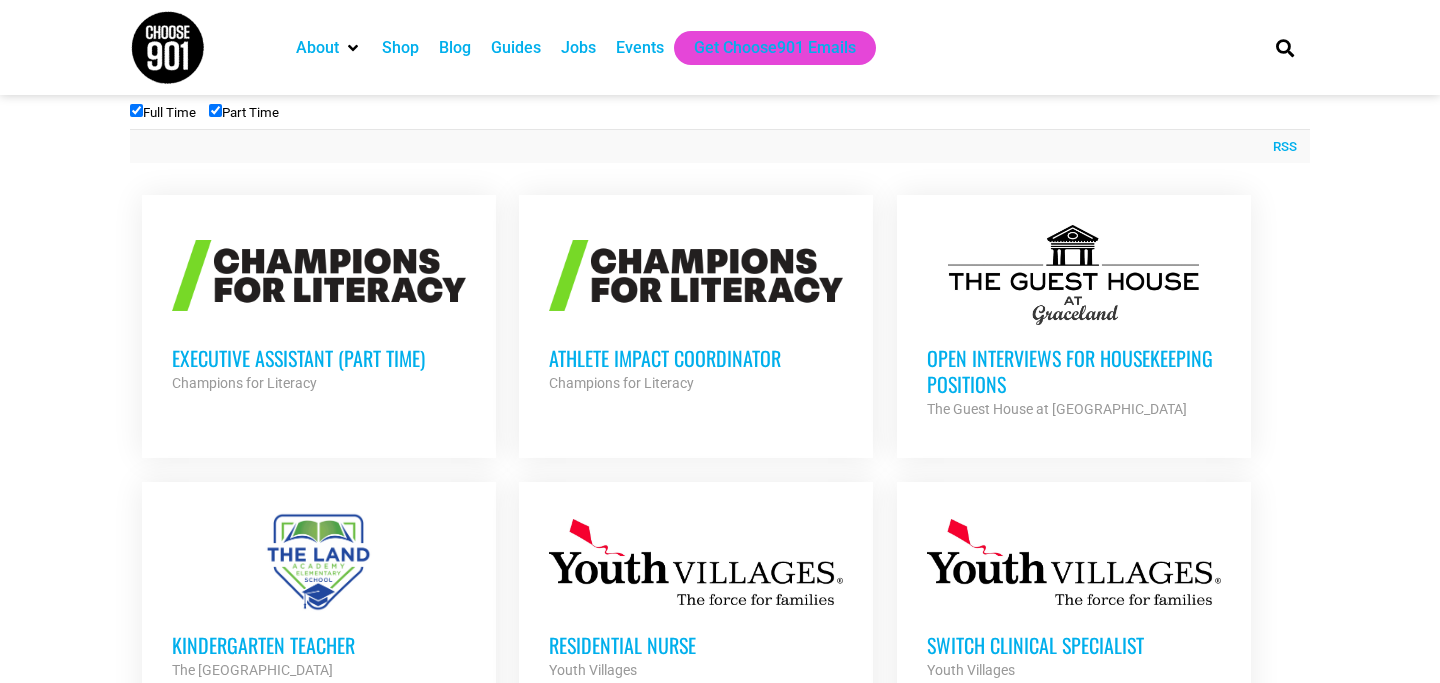 click on "Part Time" at bounding box center [215, 110] 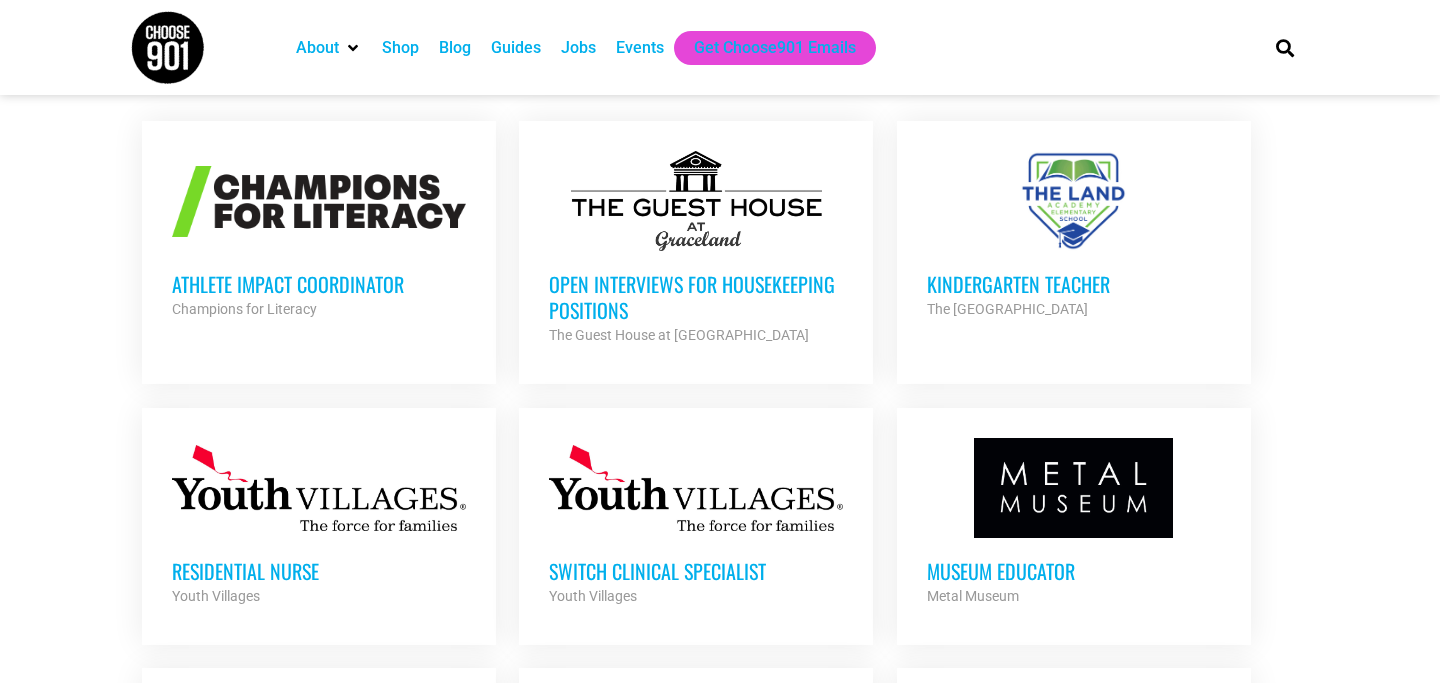 scroll, scrollTop: 798, scrollLeft: 0, axis: vertical 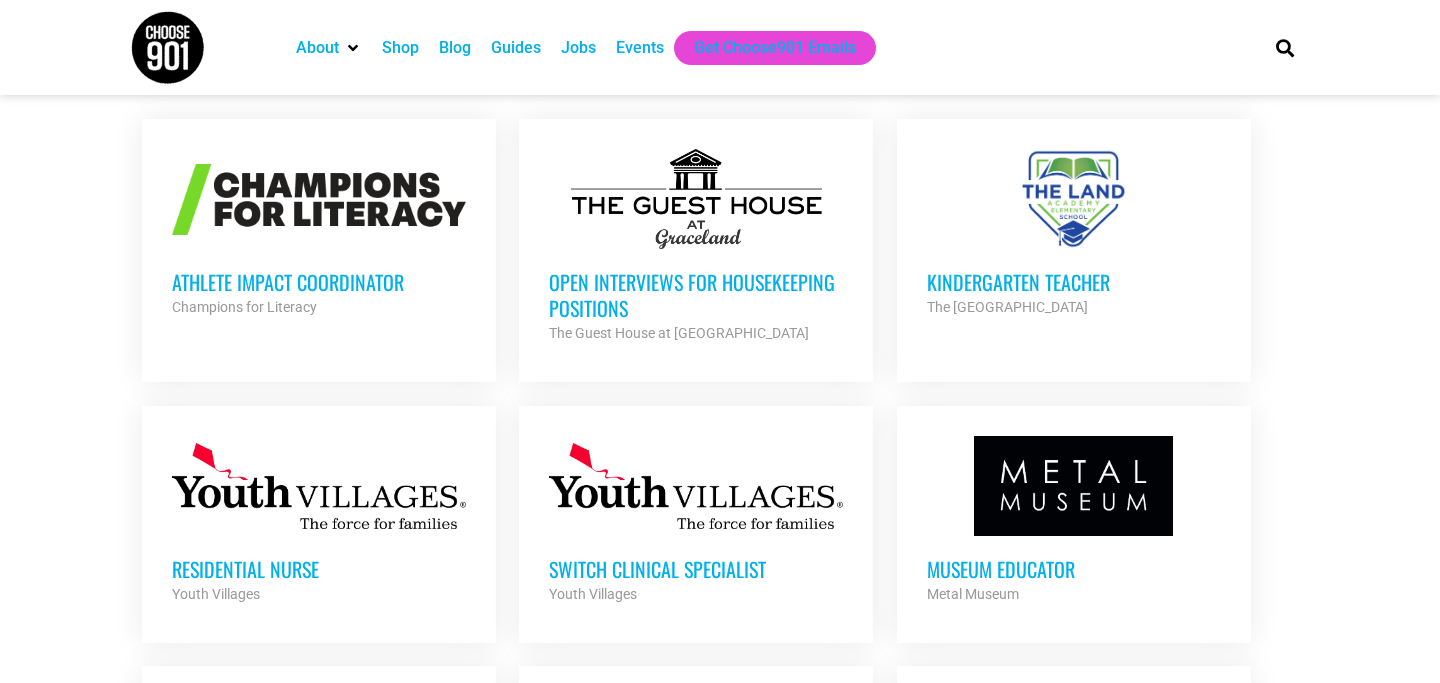 click on "Athlete Impact Coordinator" at bounding box center (319, 282) 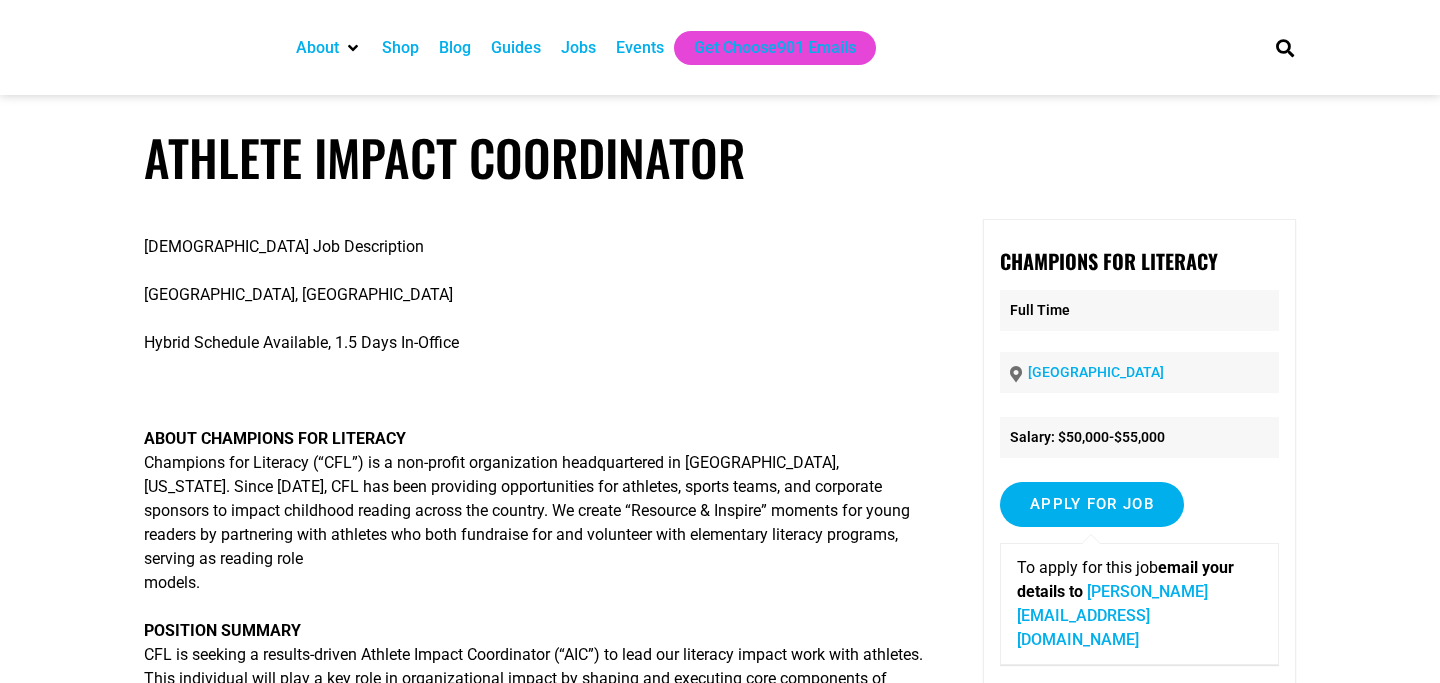 scroll, scrollTop: 0, scrollLeft: 0, axis: both 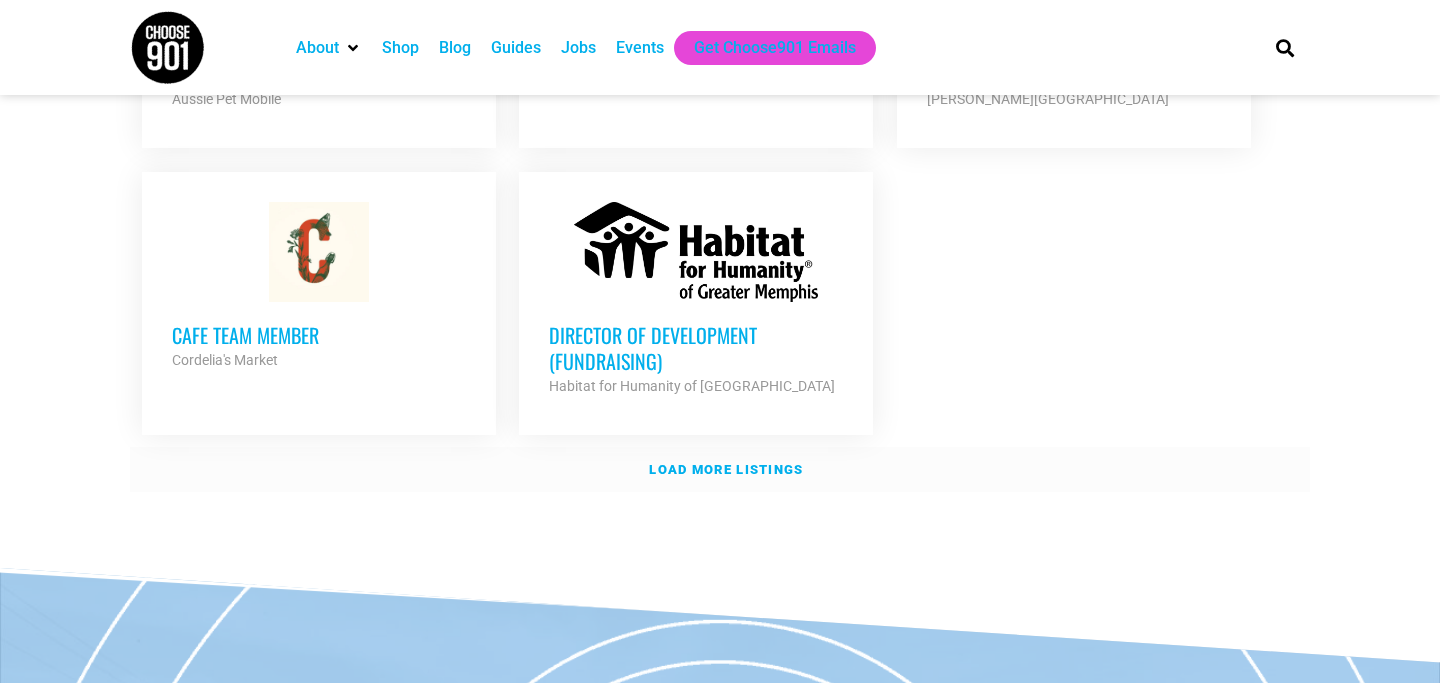 click on "Load more listings" at bounding box center (726, 469) 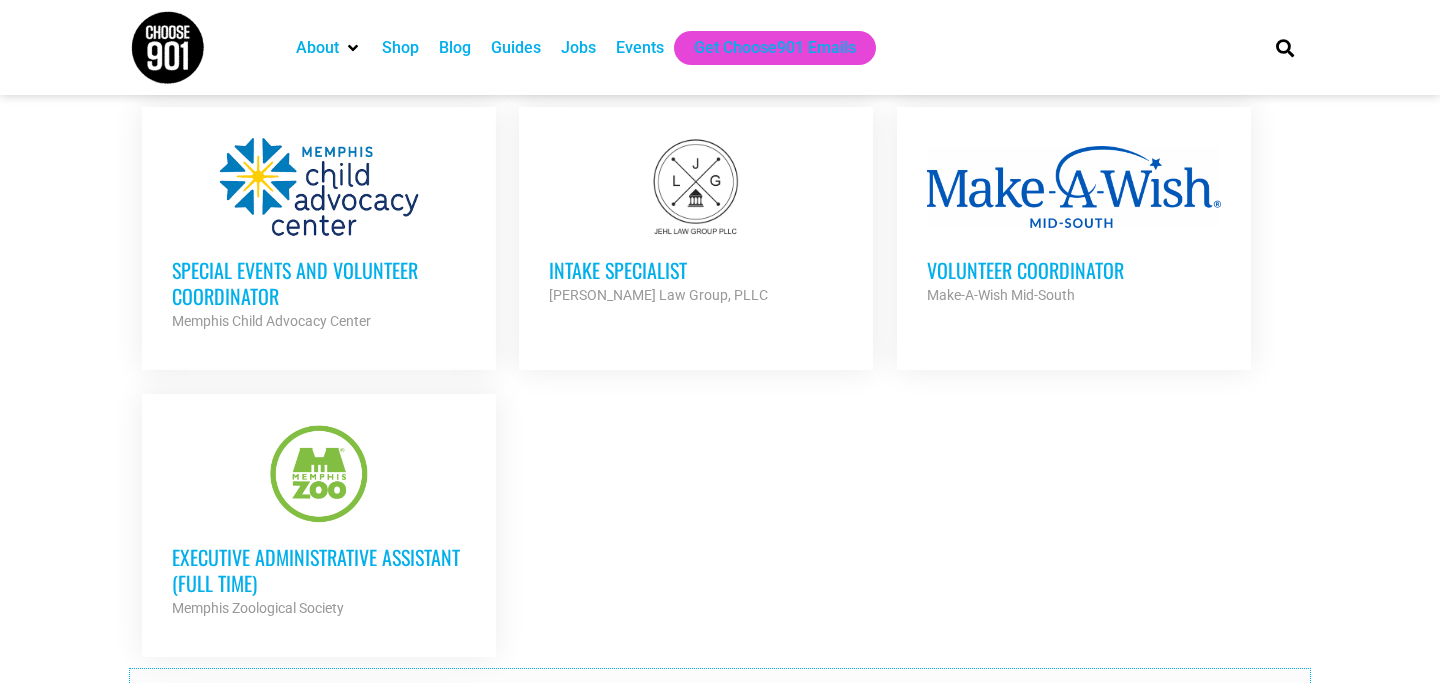 scroll, scrollTop: 4141, scrollLeft: 0, axis: vertical 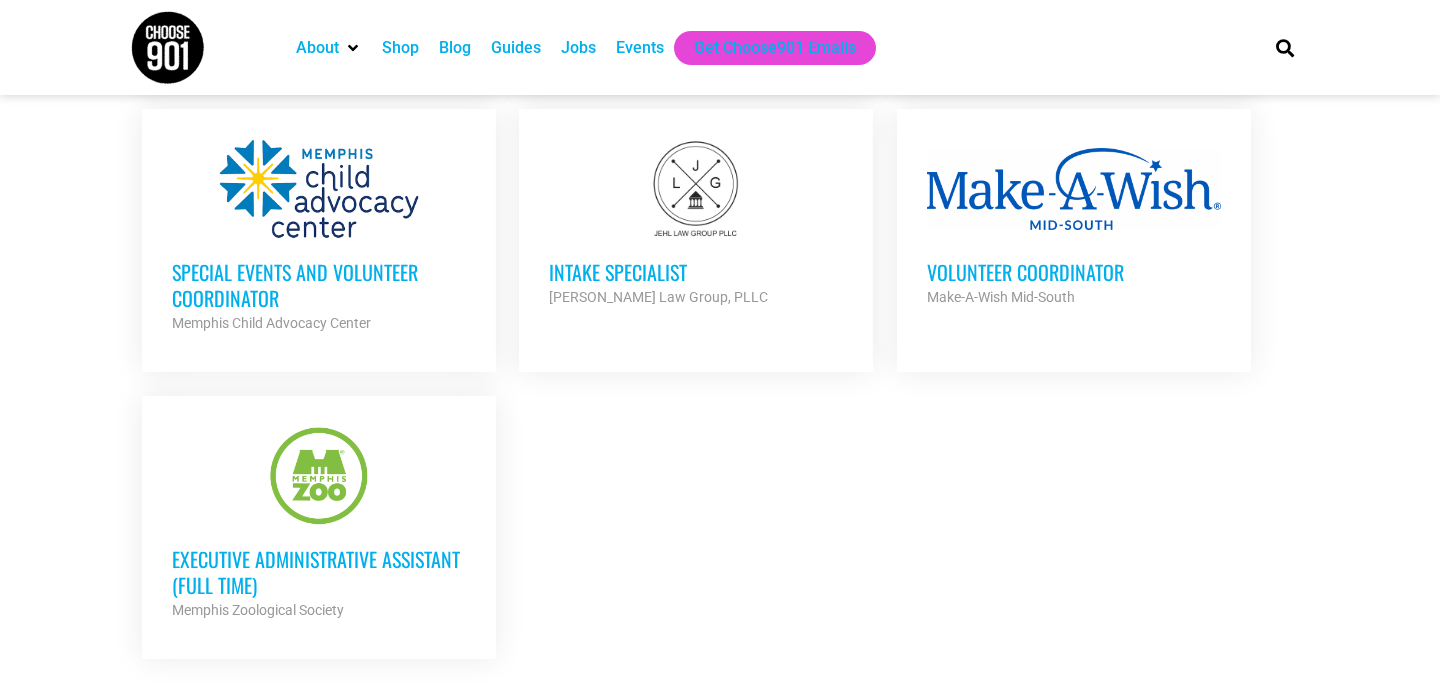 click on "Intake Specialist" at bounding box center [696, 272] 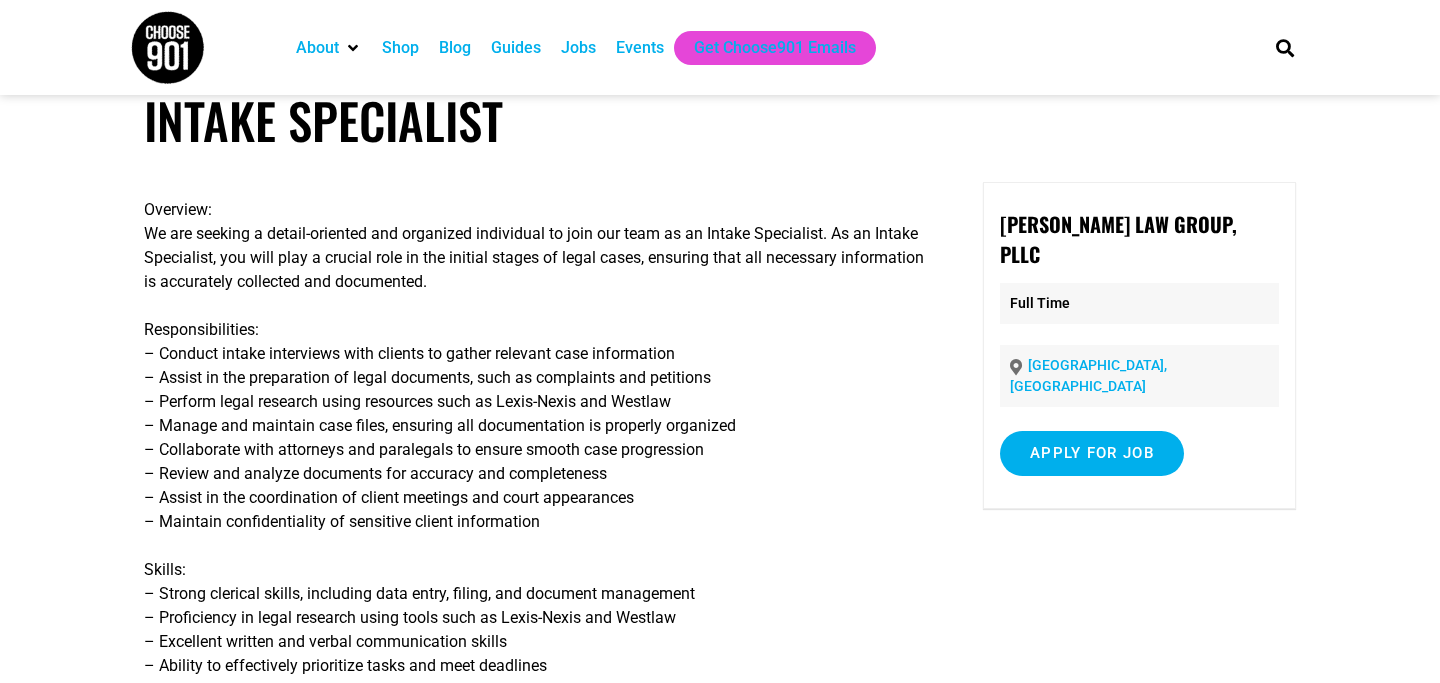 scroll, scrollTop: 213, scrollLeft: 0, axis: vertical 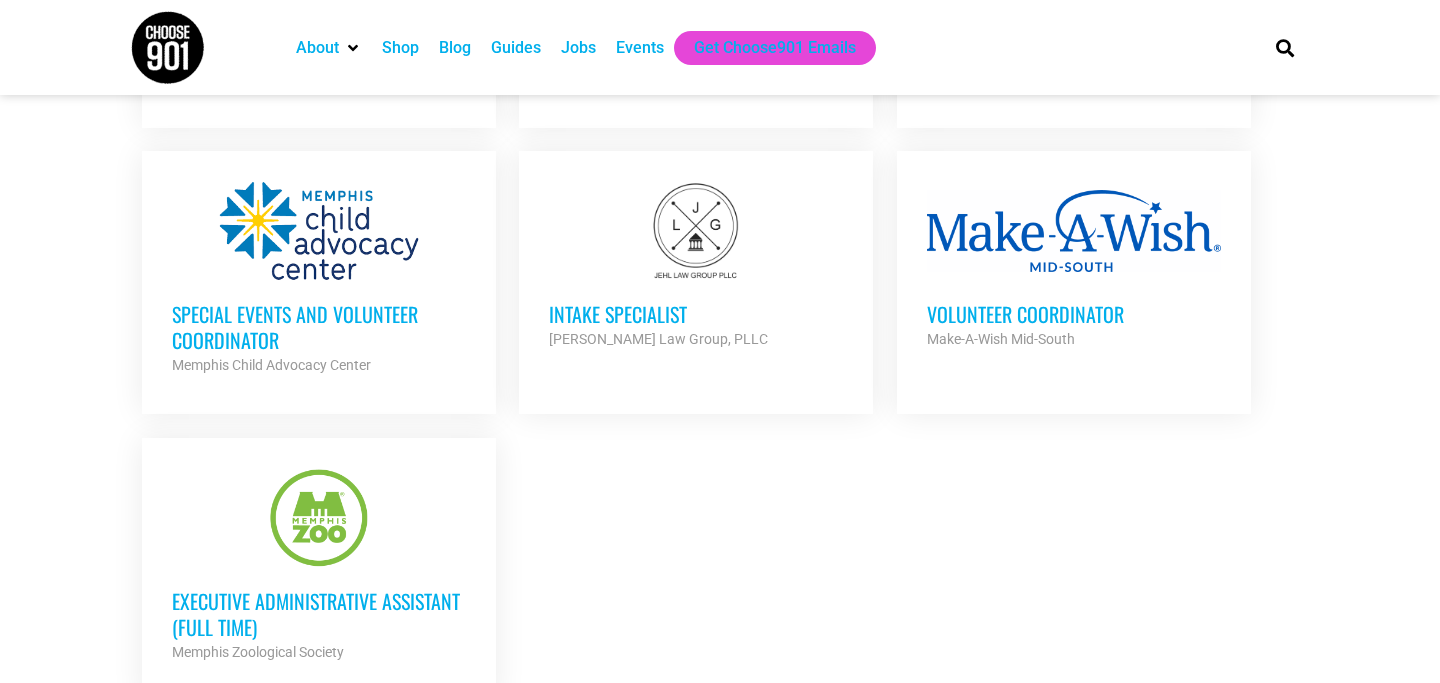 click on "Executive Administrative Assistant (Full Time)
Memphis Zoological Society
Partner Org" at bounding box center [319, 616] 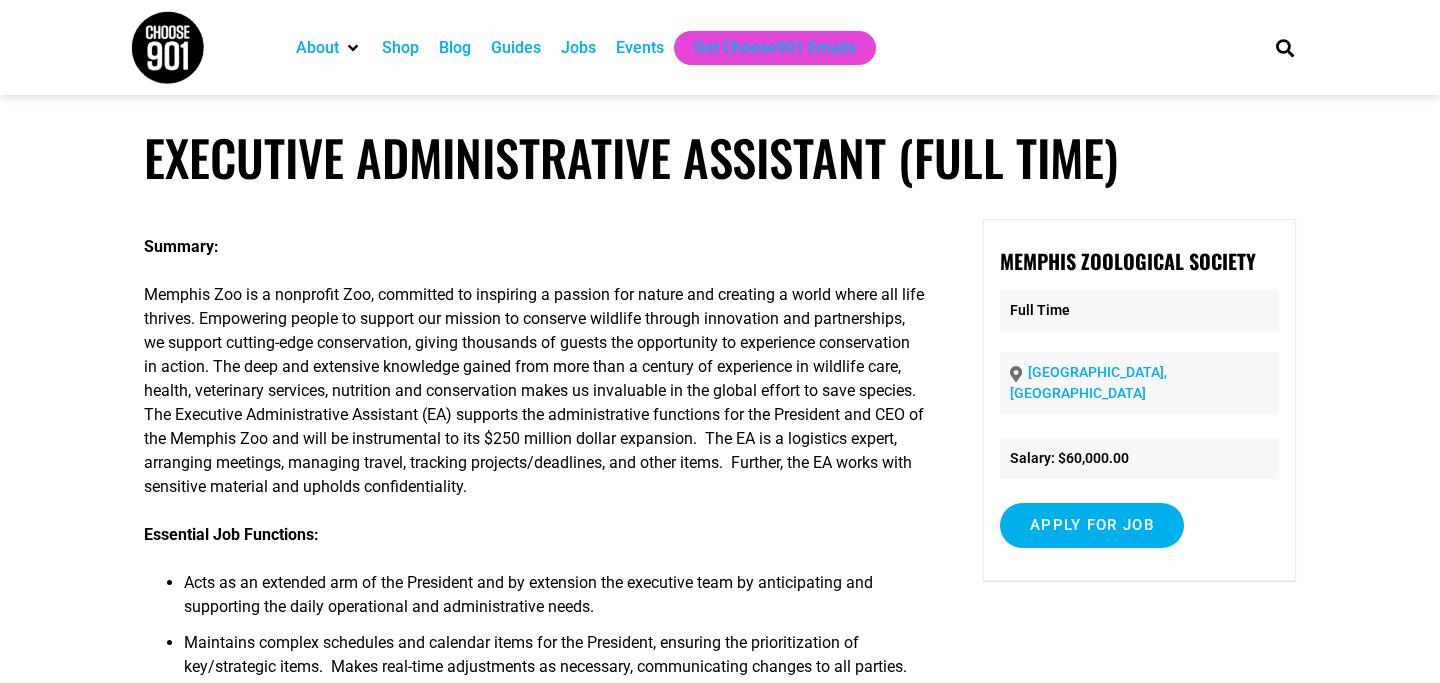 scroll, scrollTop: 492, scrollLeft: 0, axis: vertical 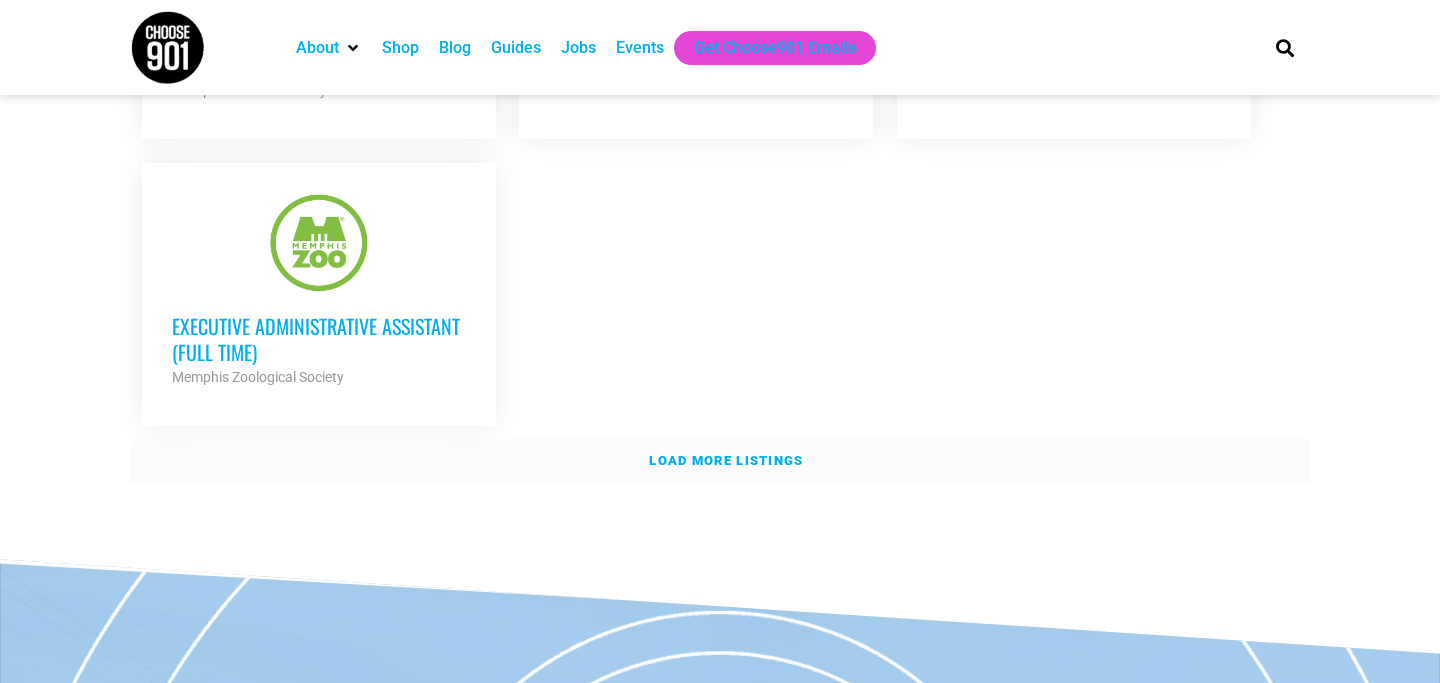 click on "Load more listings" at bounding box center [720, 461] 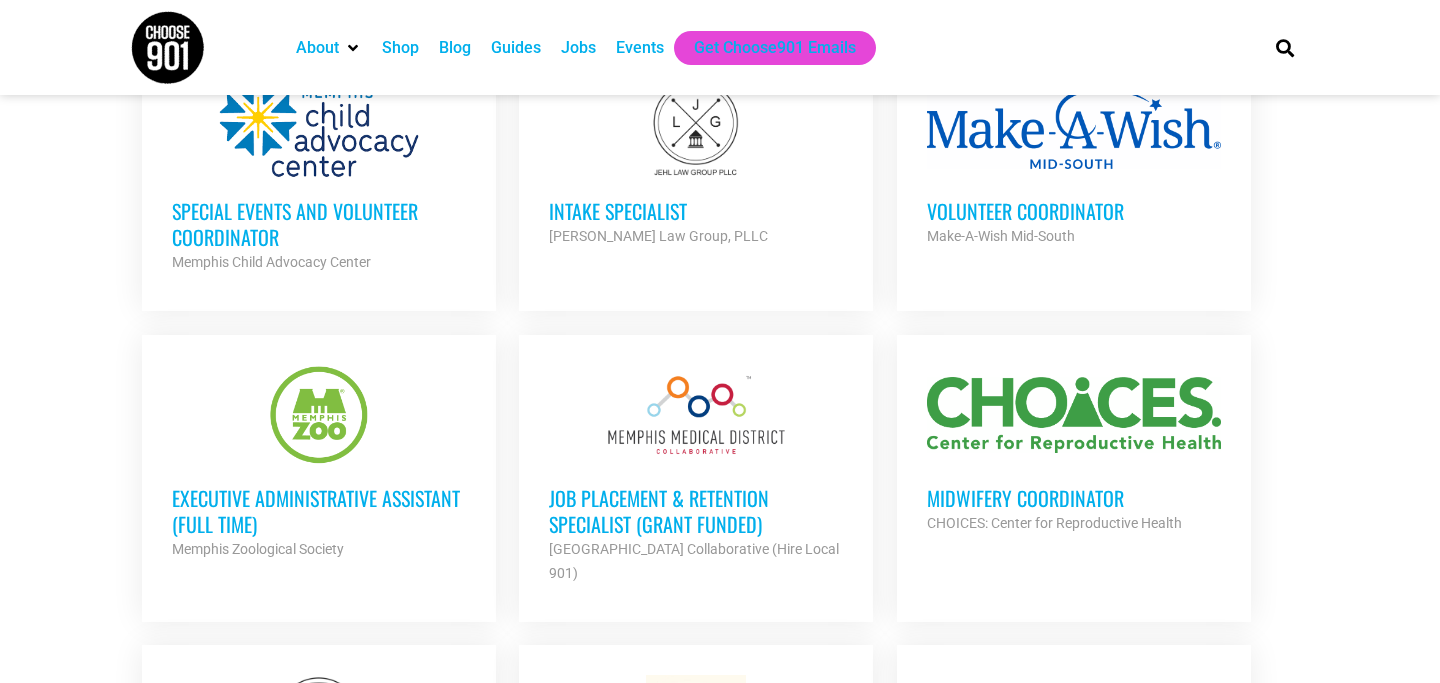 scroll, scrollTop: 4198, scrollLeft: 0, axis: vertical 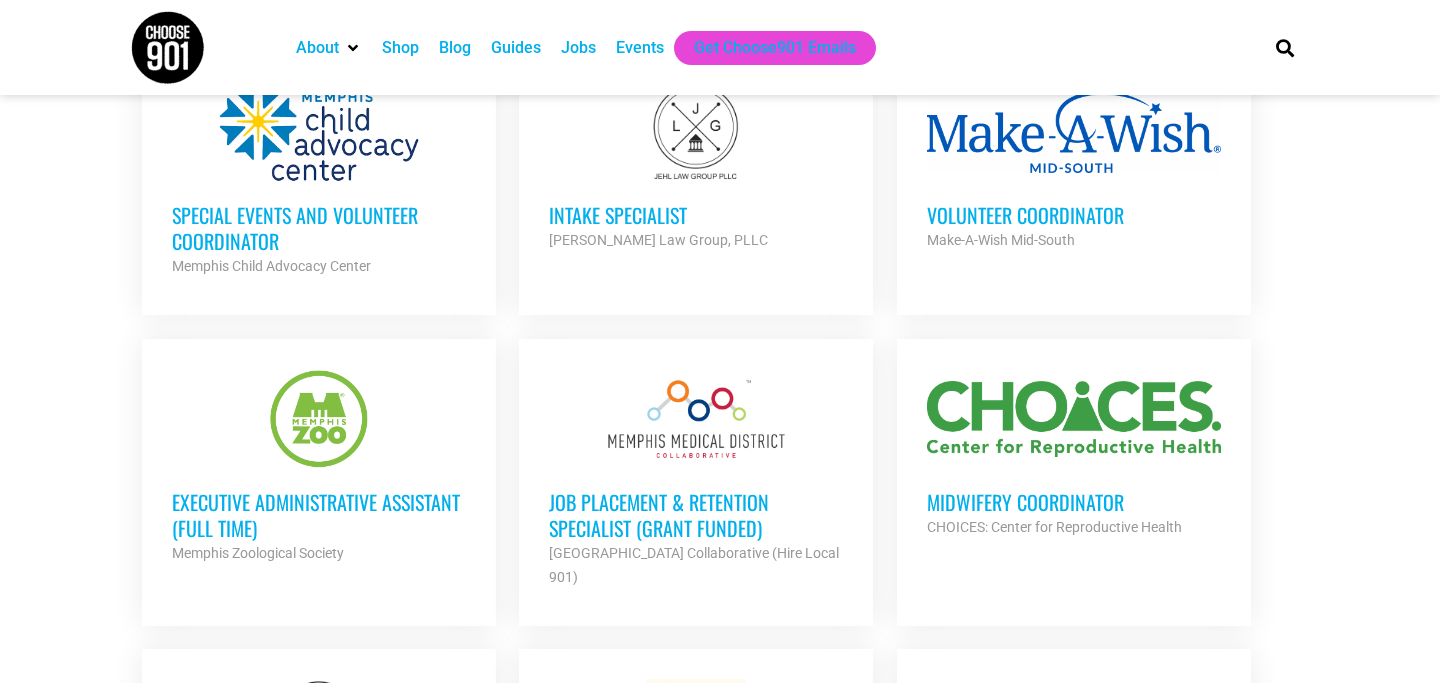 click on "Midwifery Coordinator" at bounding box center (1074, 502) 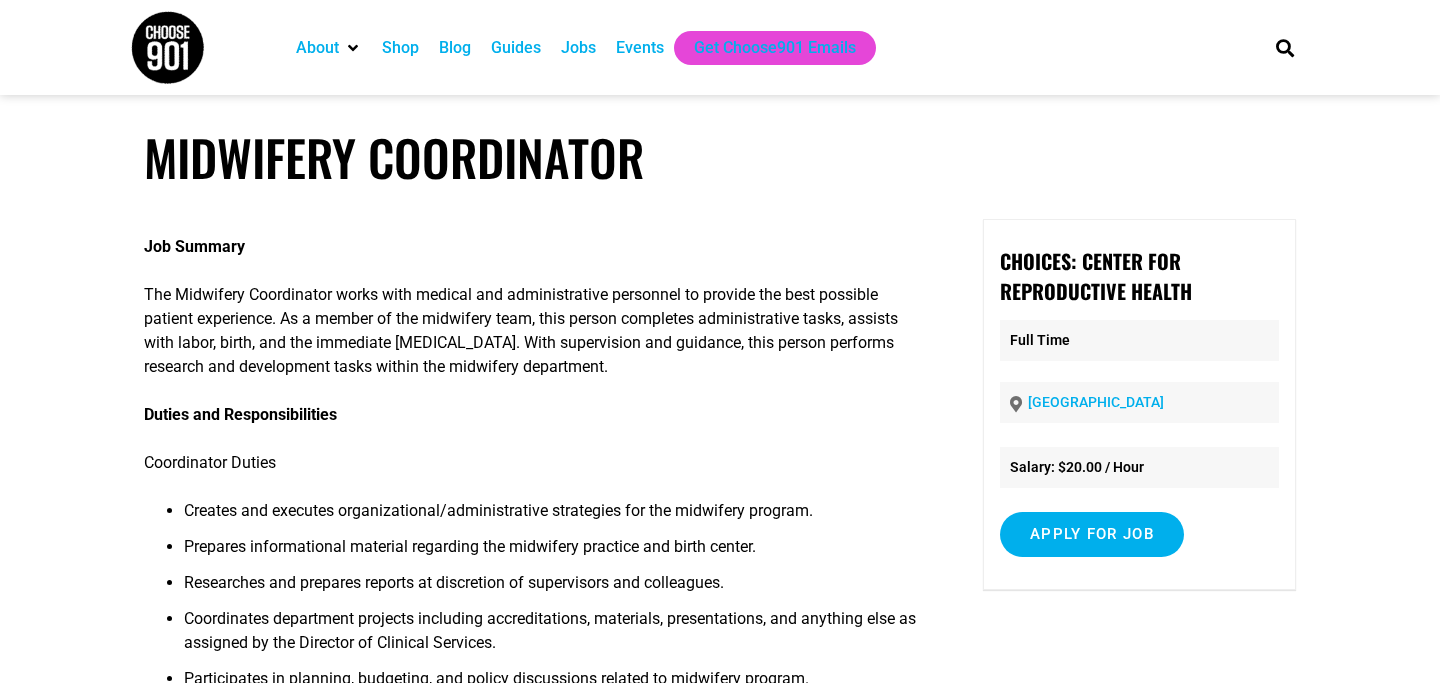 scroll, scrollTop: 749, scrollLeft: 0, axis: vertical 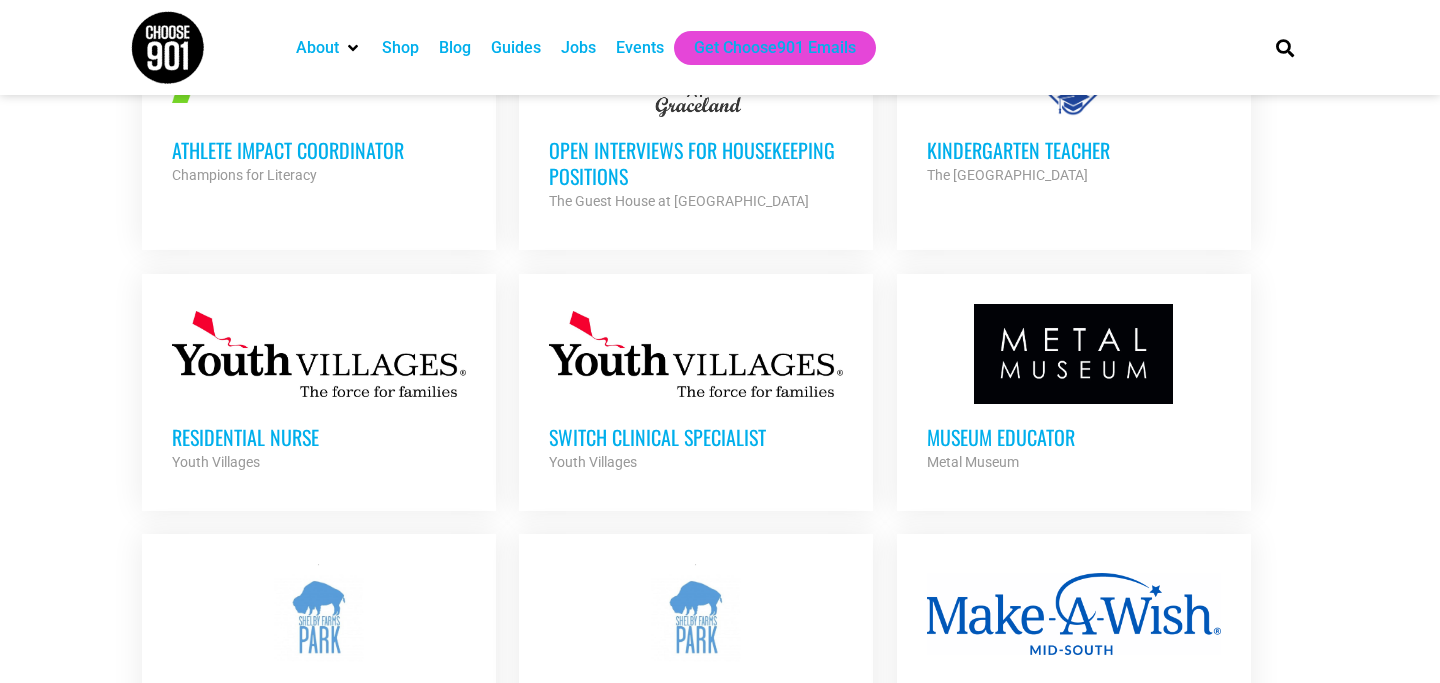 click on "Athlete Impact Coordinator" at bounding box center (319, 150) 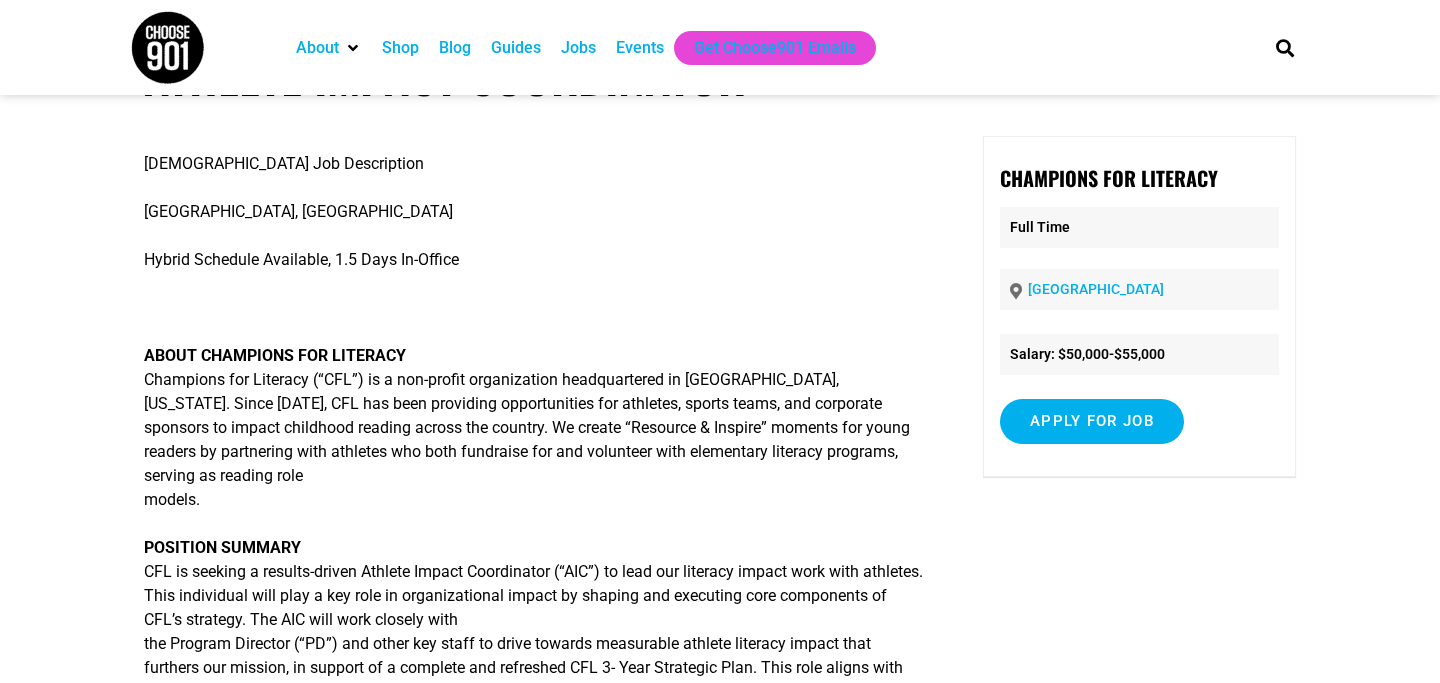 scroll, scrollTop: 113, scrollLeft: 0, axis: vertical 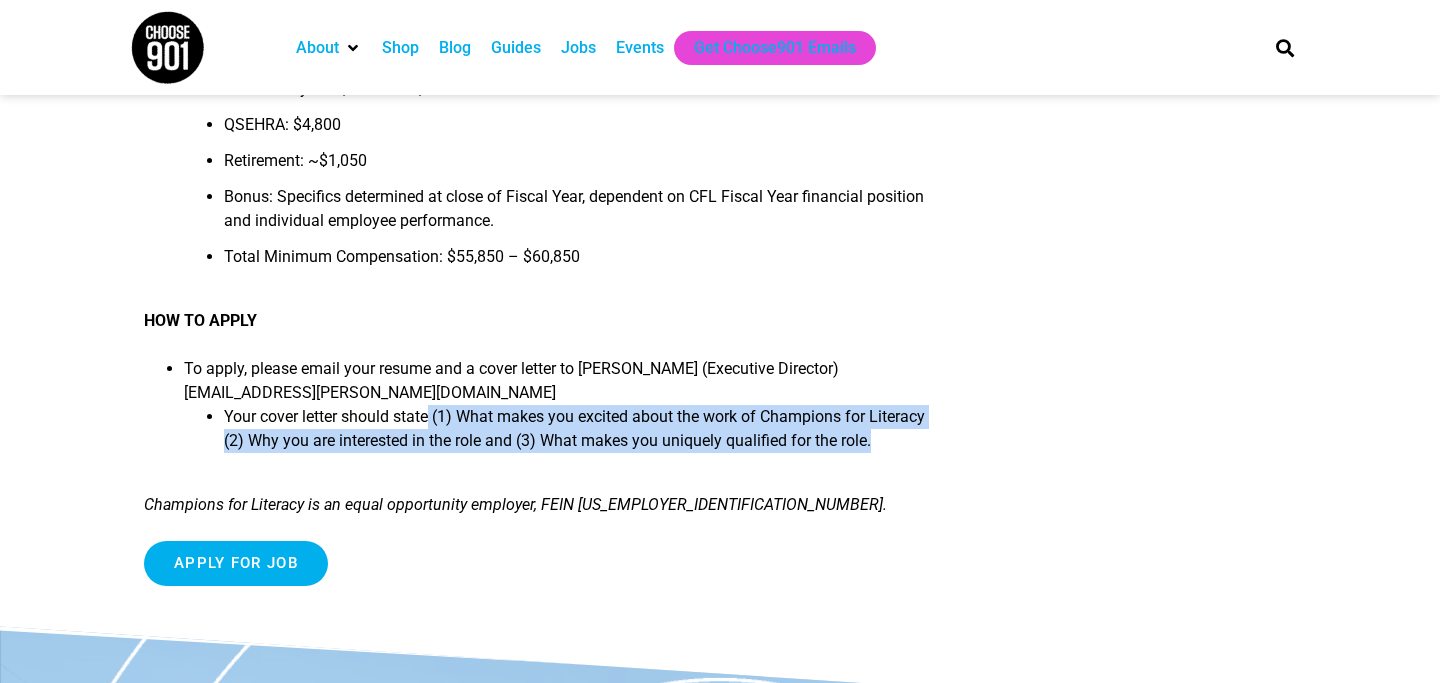 drag, startPoint x: 438, startPoint y: 463, endPoint x: 600, endPoint y: 508, distance: 168.13388 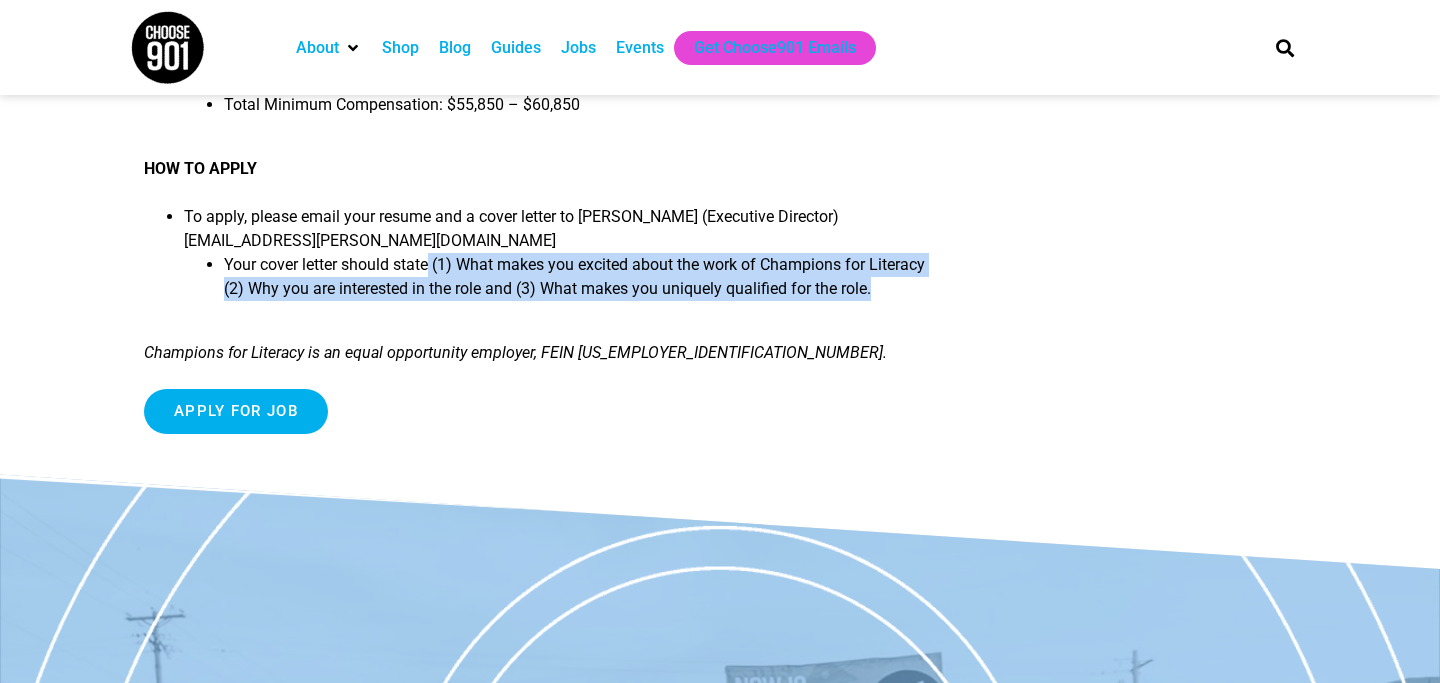 scroll, scrollTop: 4656, scrollLeft: 0, axis: vertical 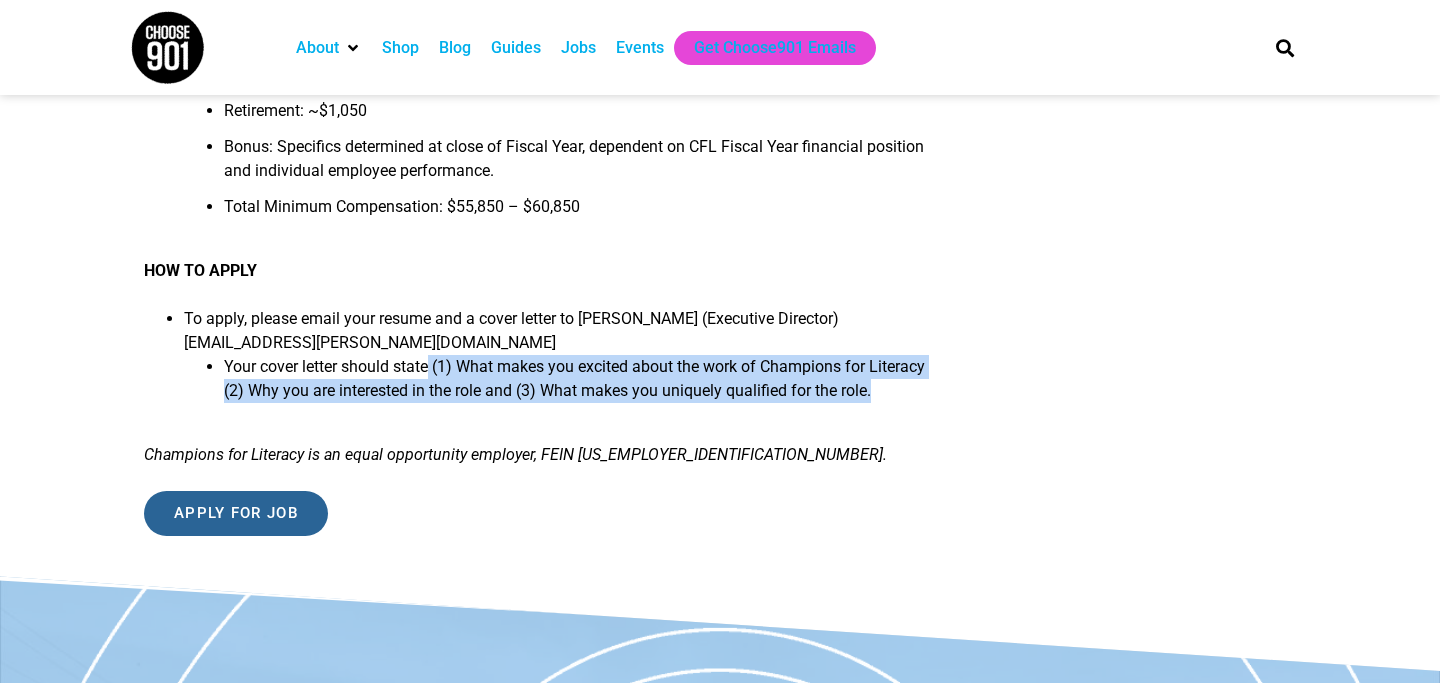 click on "Apply for job" at bounding box center [236, 513] 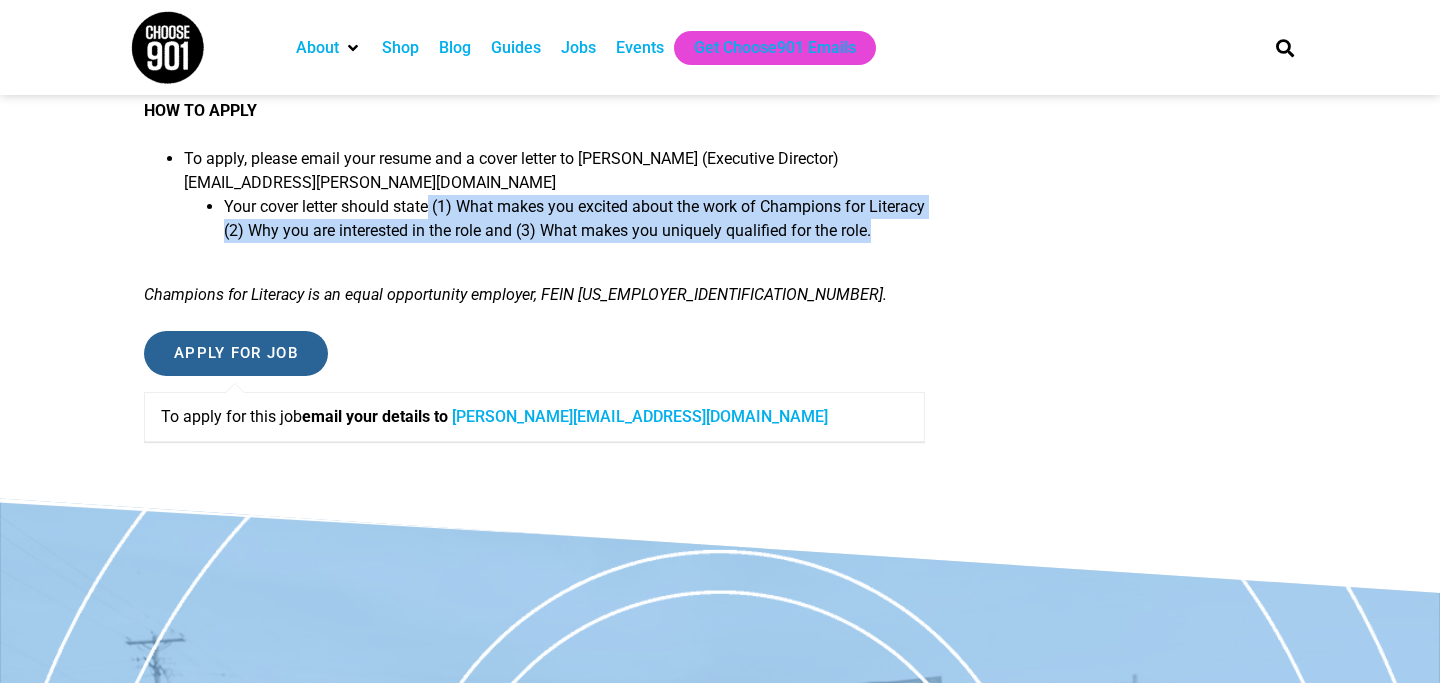 scroll, scrollTop: 4823, scrollLeft: 0, axis: vertical 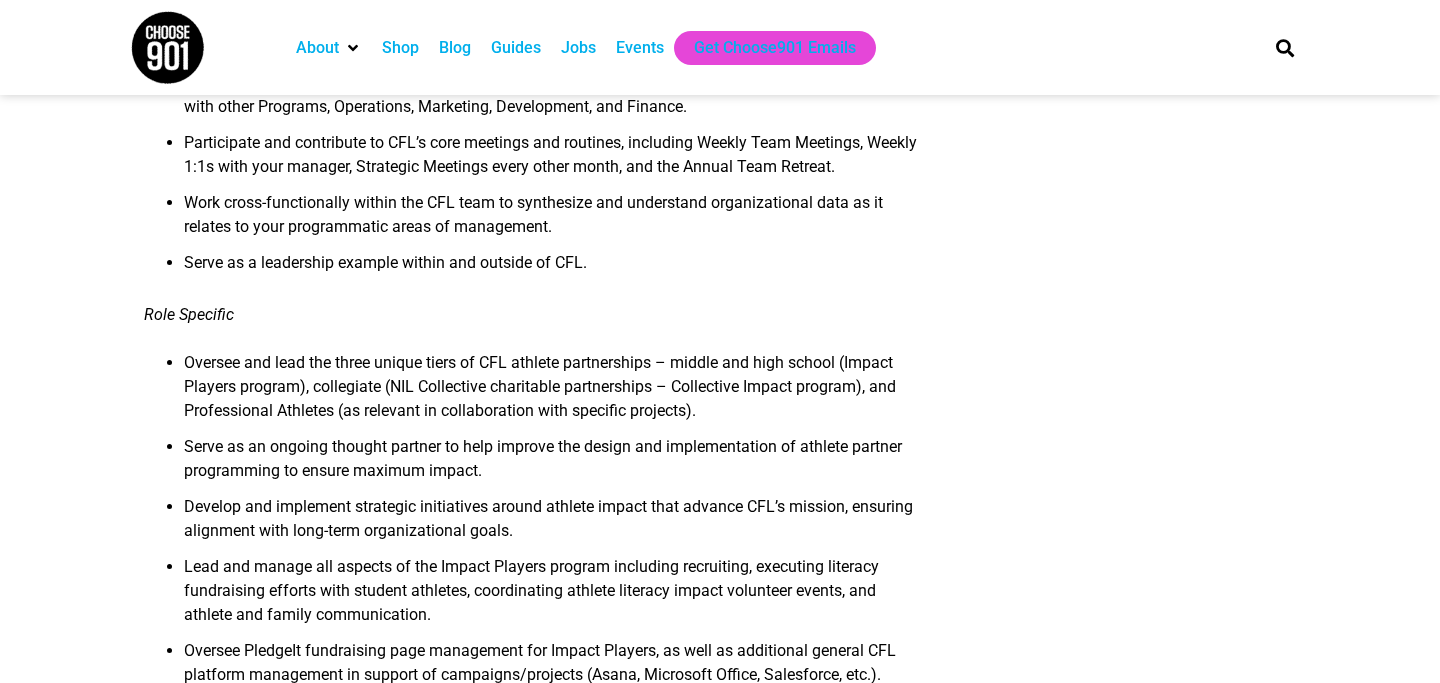 click on "Jobs" at bounding box center (578, 48) 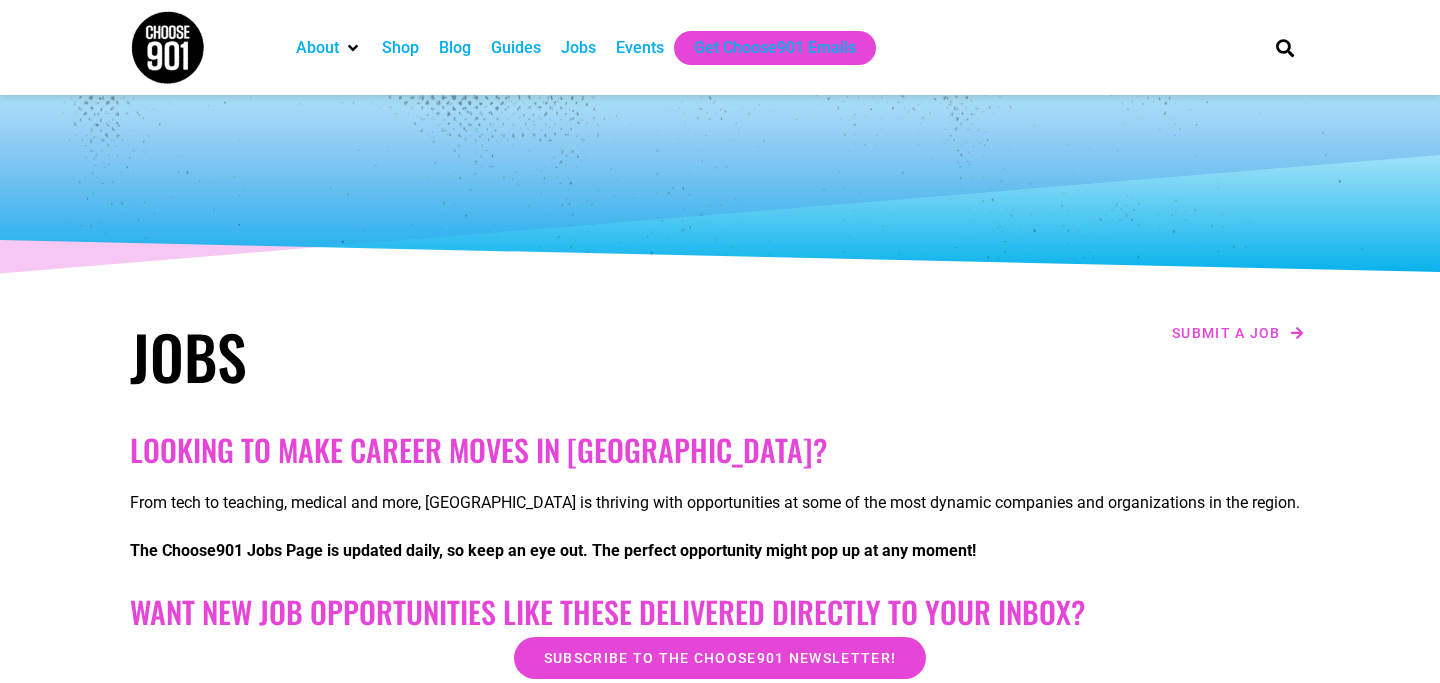 scroll, scrollTop: 561, scrollLeft: 0, axis: vertical 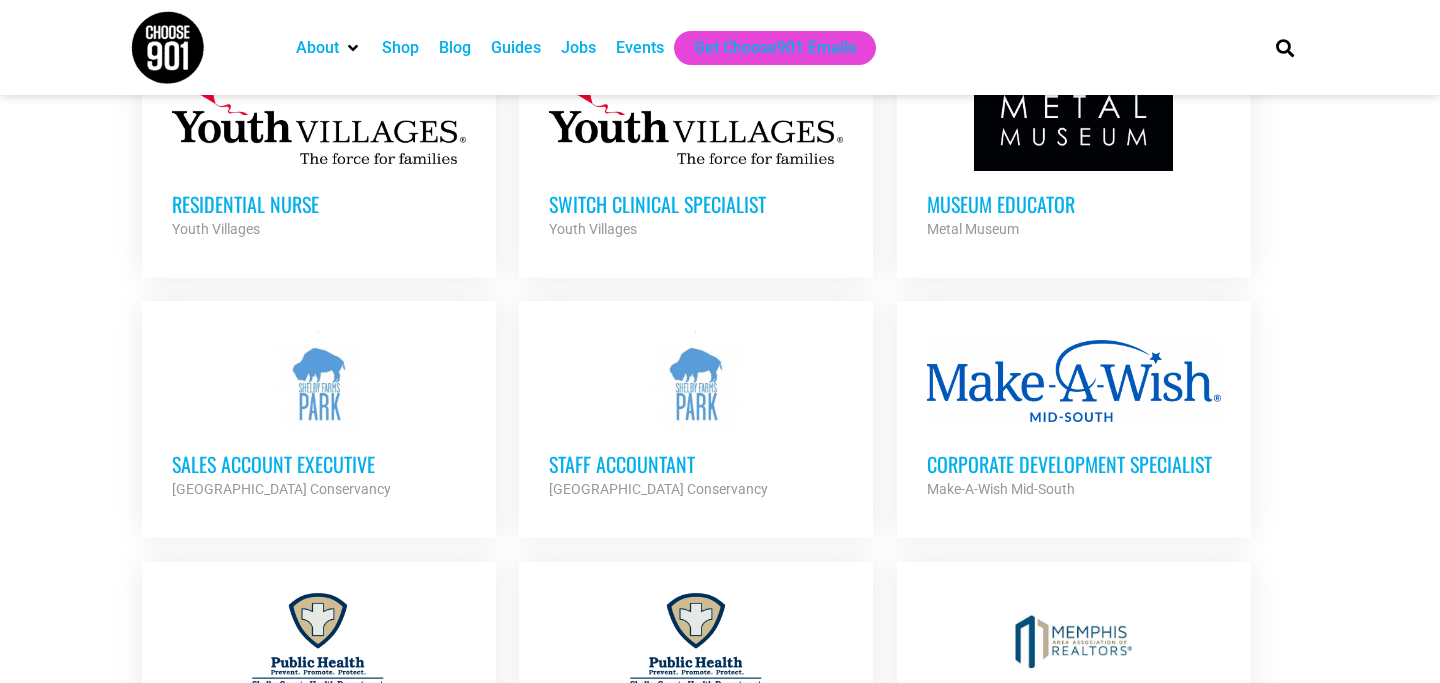 click on "Sales Account Executive" at bounding box center (319, 464) 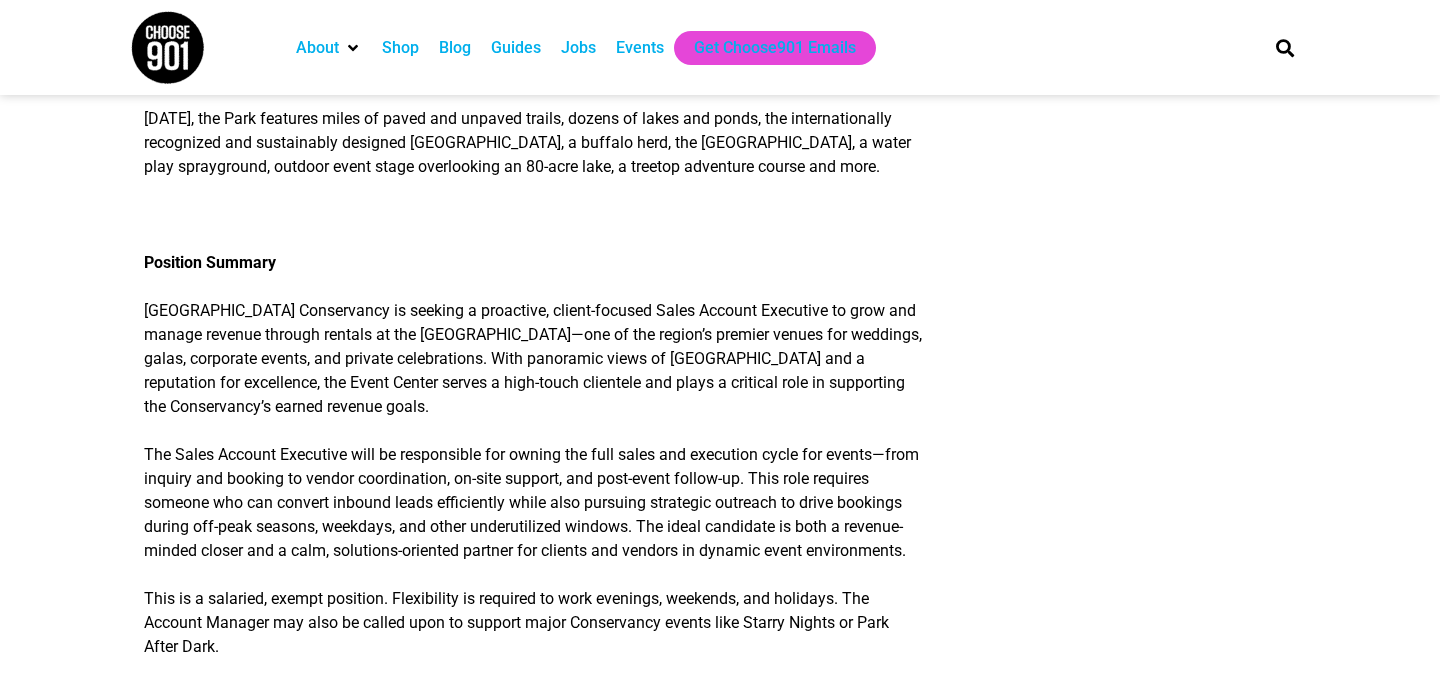 scroll, scrollTop: 0, scrollLeft: 0, axis: both 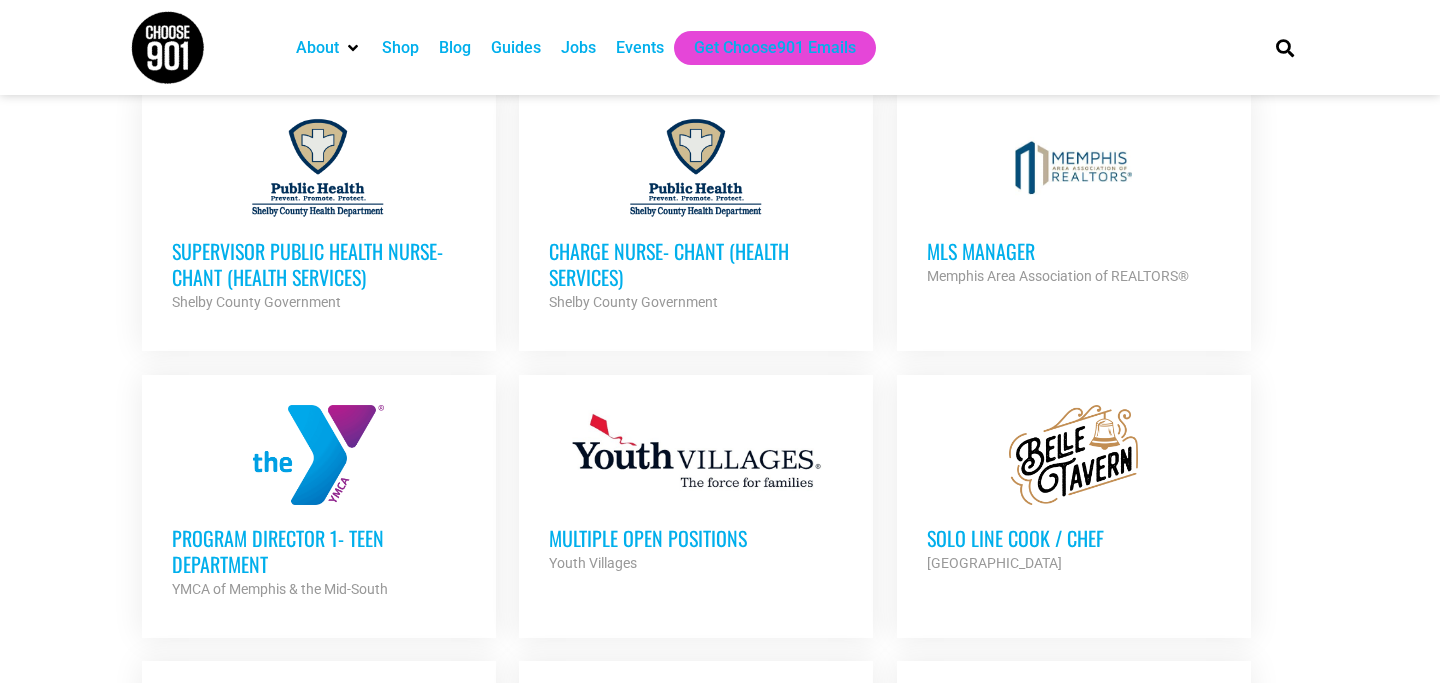 click on "MLS Manager" at bounding box center [1074, 251] 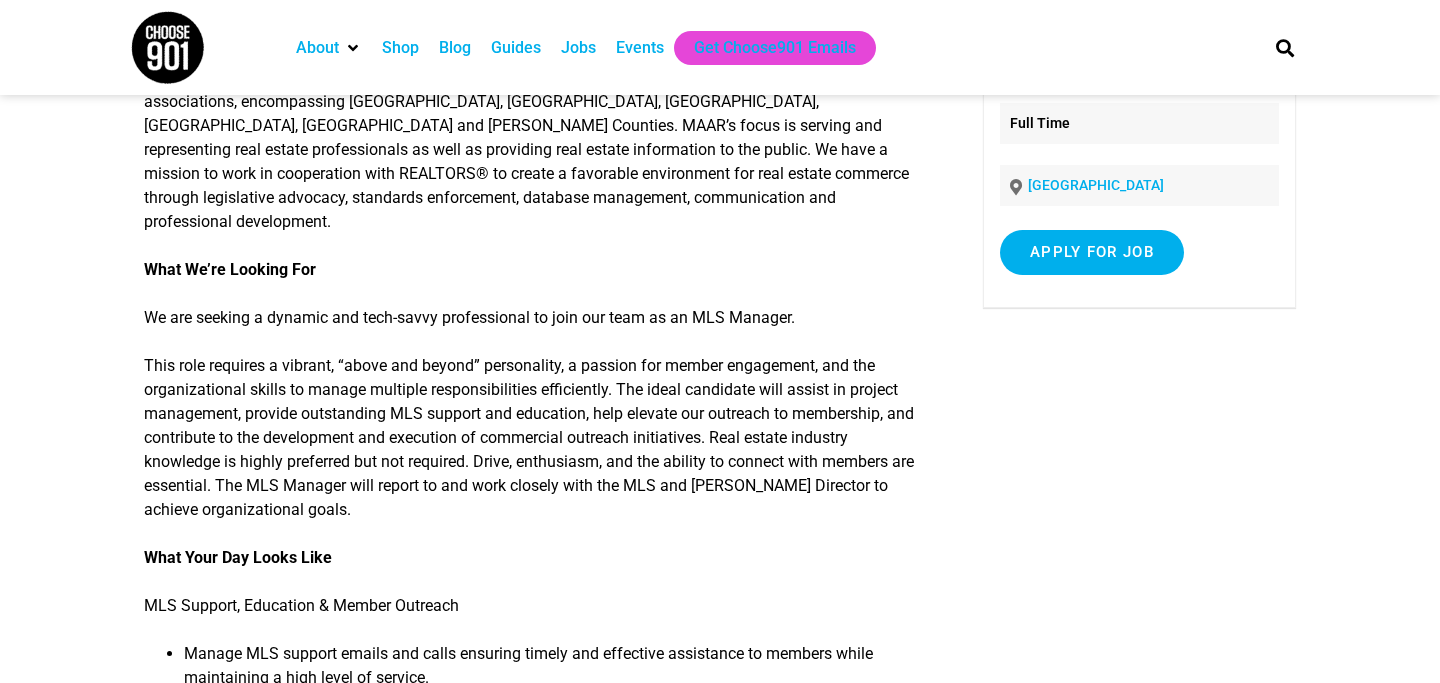 scroll, scrollTop: 0, scrollLeft: 0, axis: both 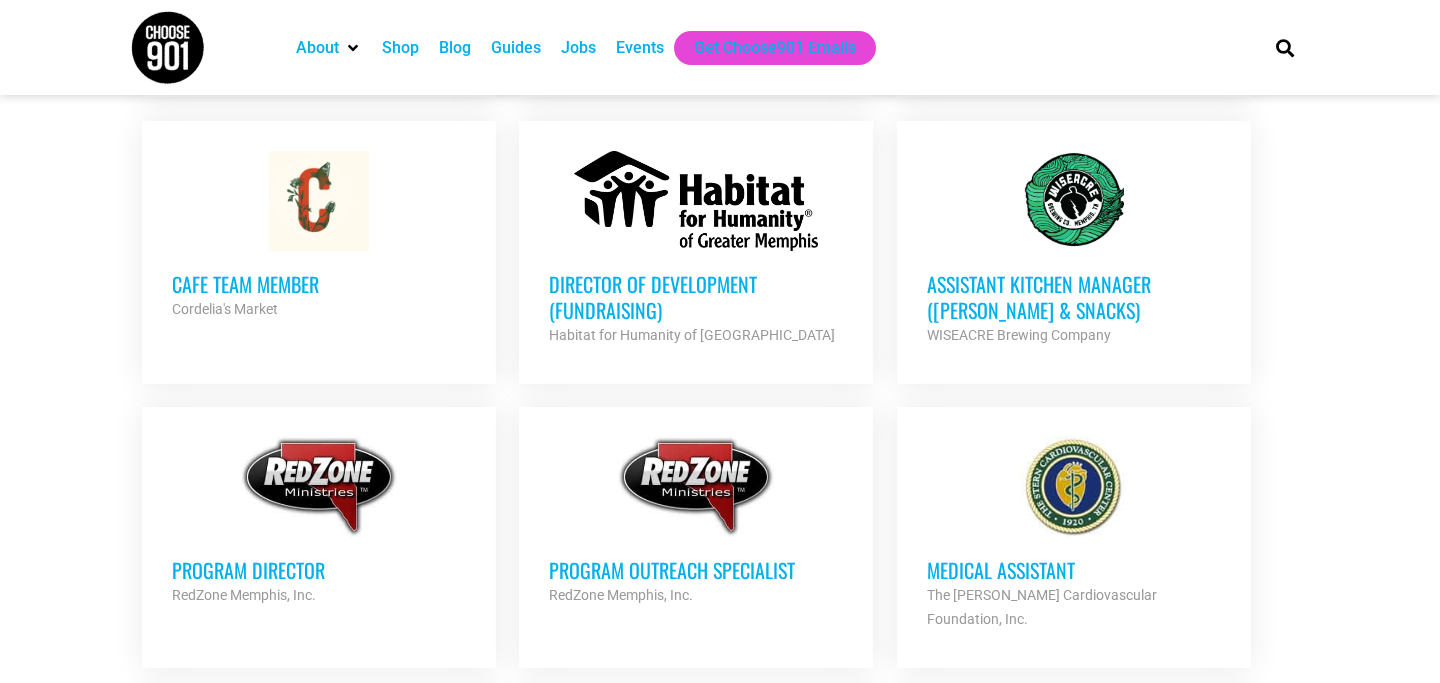 click on "Director of Development (Fundraising)" at bounding box center (696, 297) 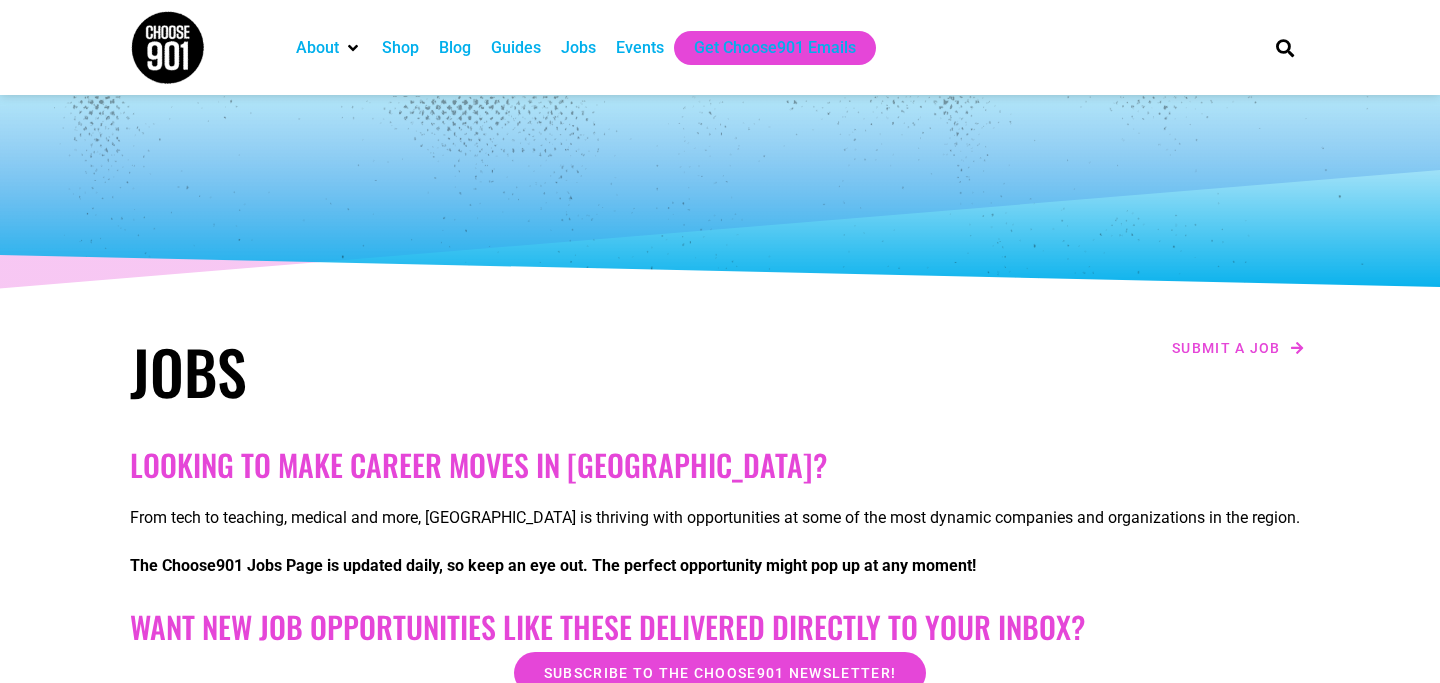 scroll, scrollTop: 918, scrollLeft: 0, axis: vertical 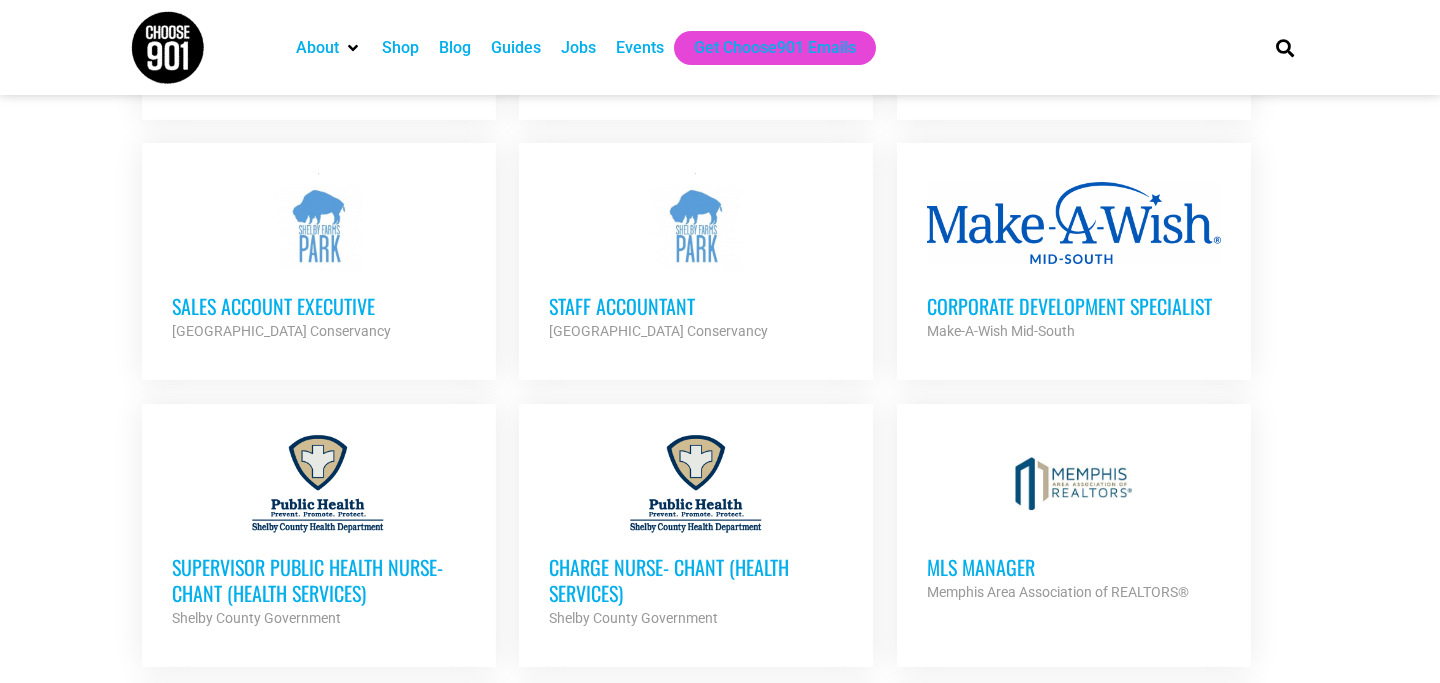 click on "Corporate Development Specialist" at bounding box center [1074, 306] 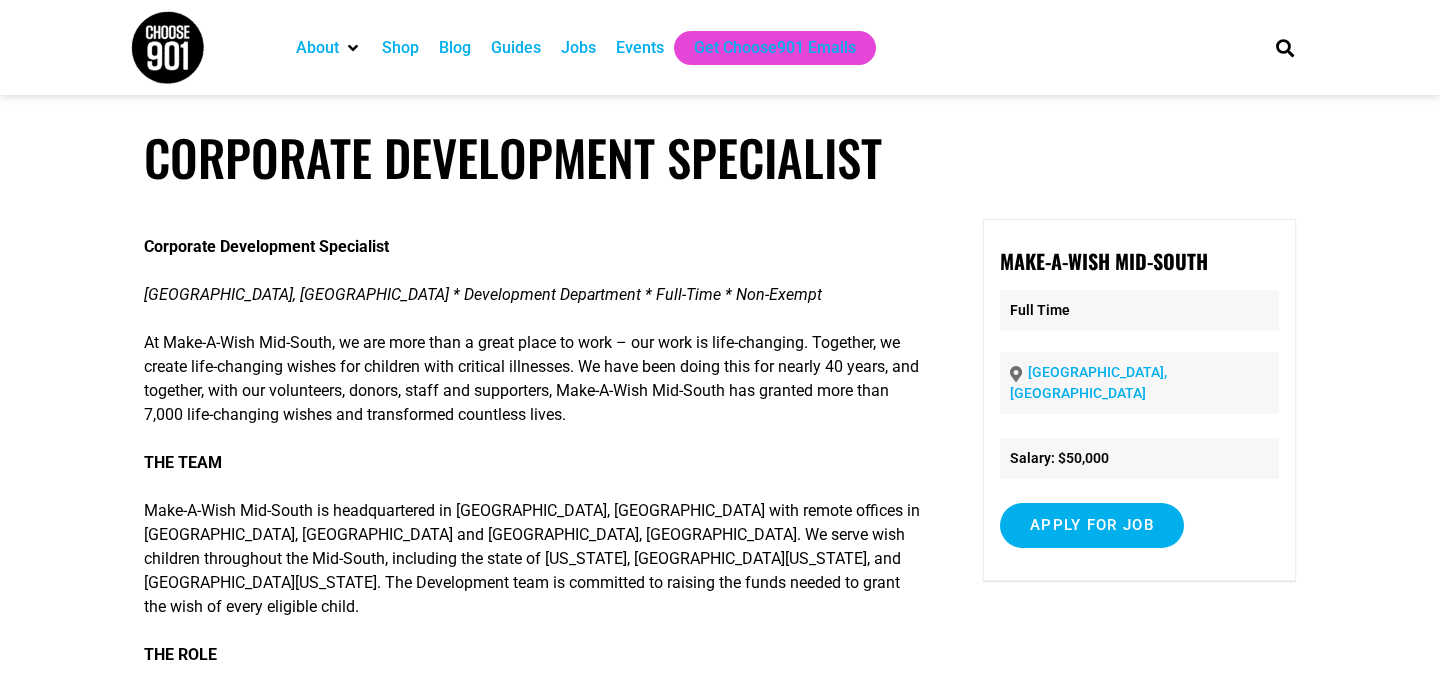 scroll, scrollTop: 0, scrollLeft: 0, axis: both 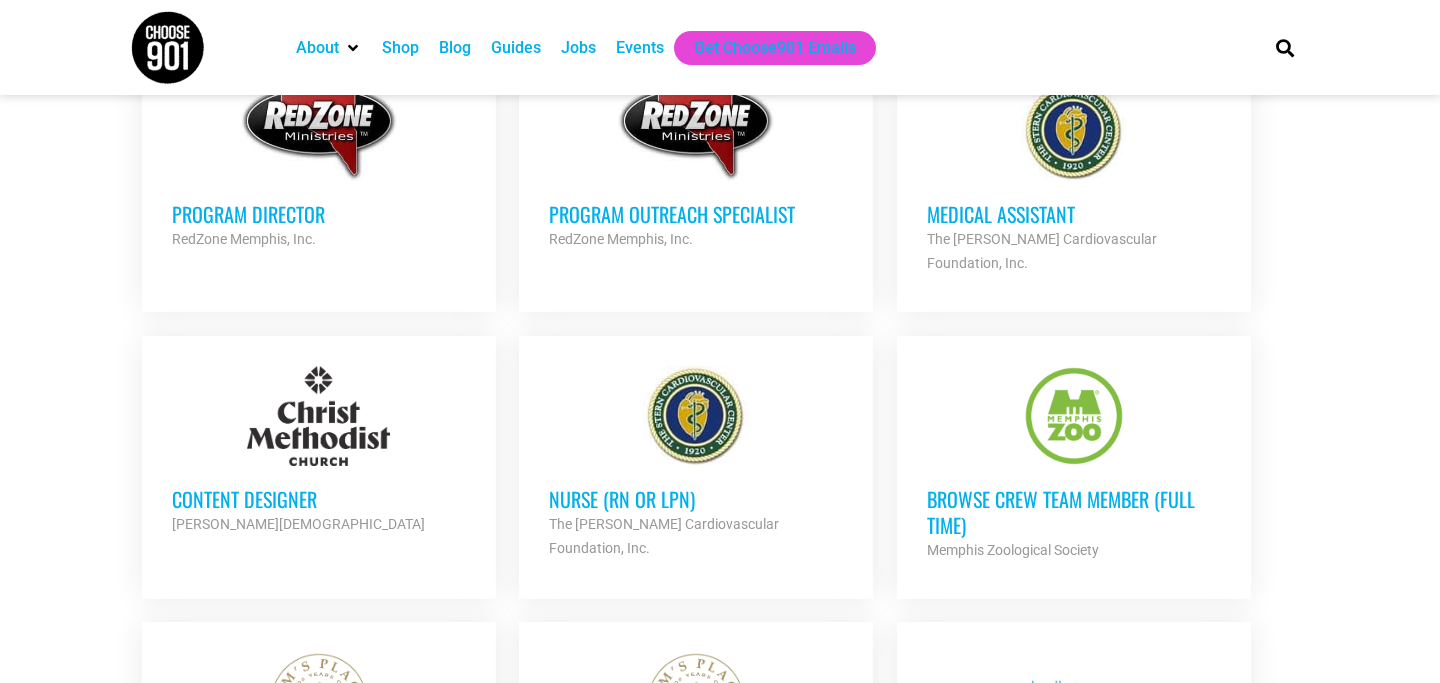 click on "Program Outreach Specialist" at bounding box center (696, 214) 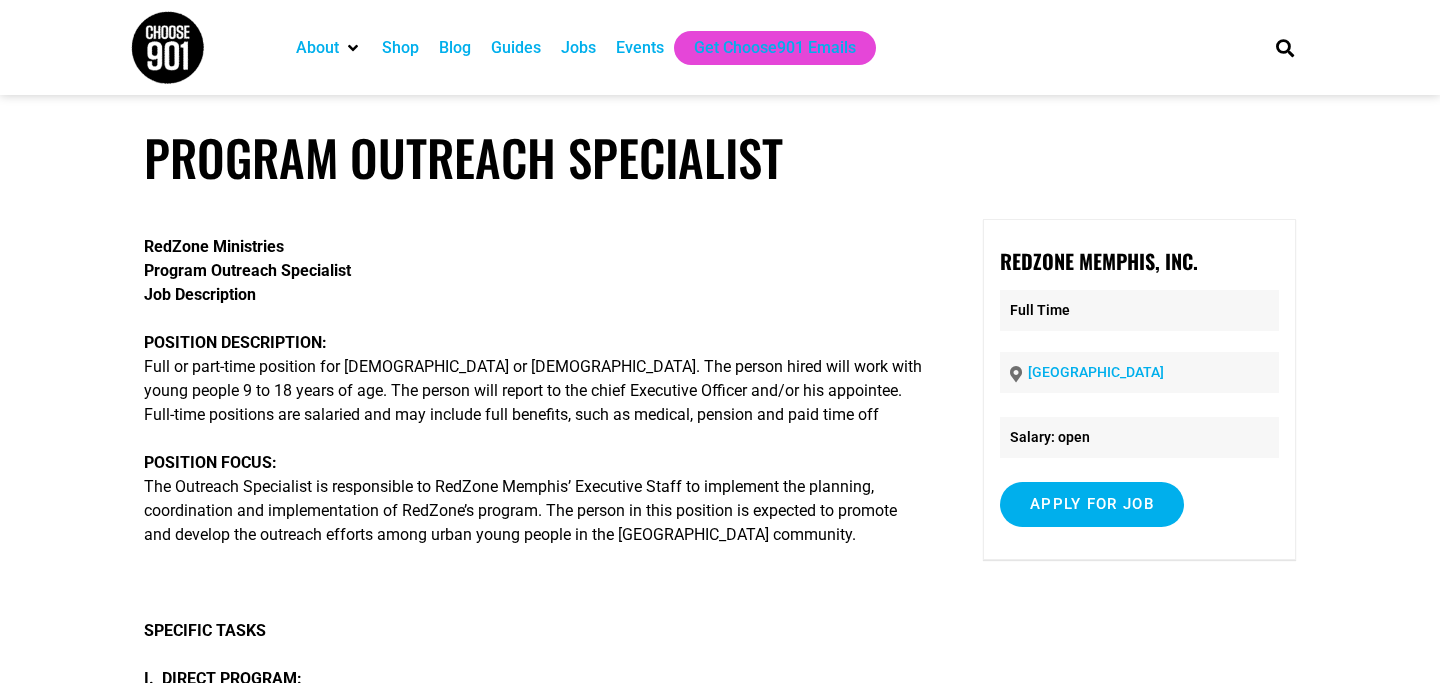 scroll, scrollTop: 0, scrollLeft: 0, axis: both 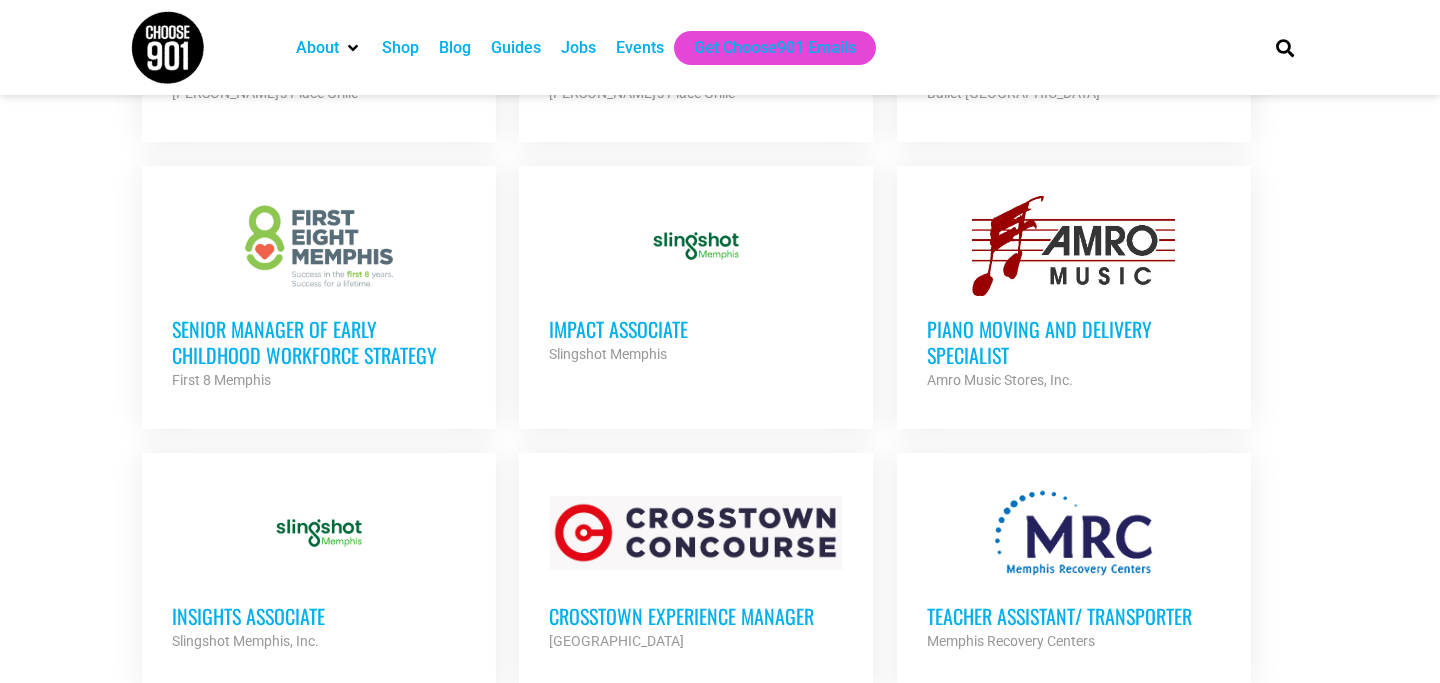 click on "Impact Associate" at bounding box center (696, 329) 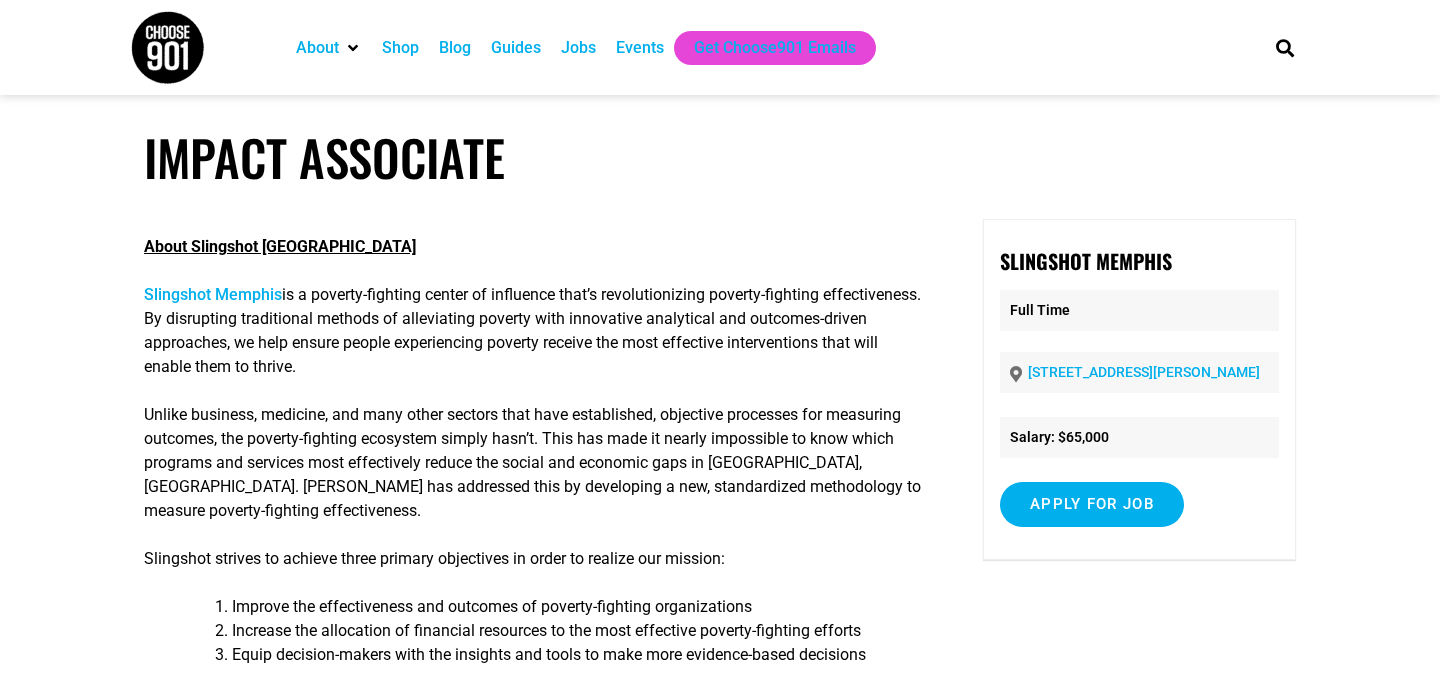 scroll, scrollTop: 122, scrollLeft: 0, axis: vertical 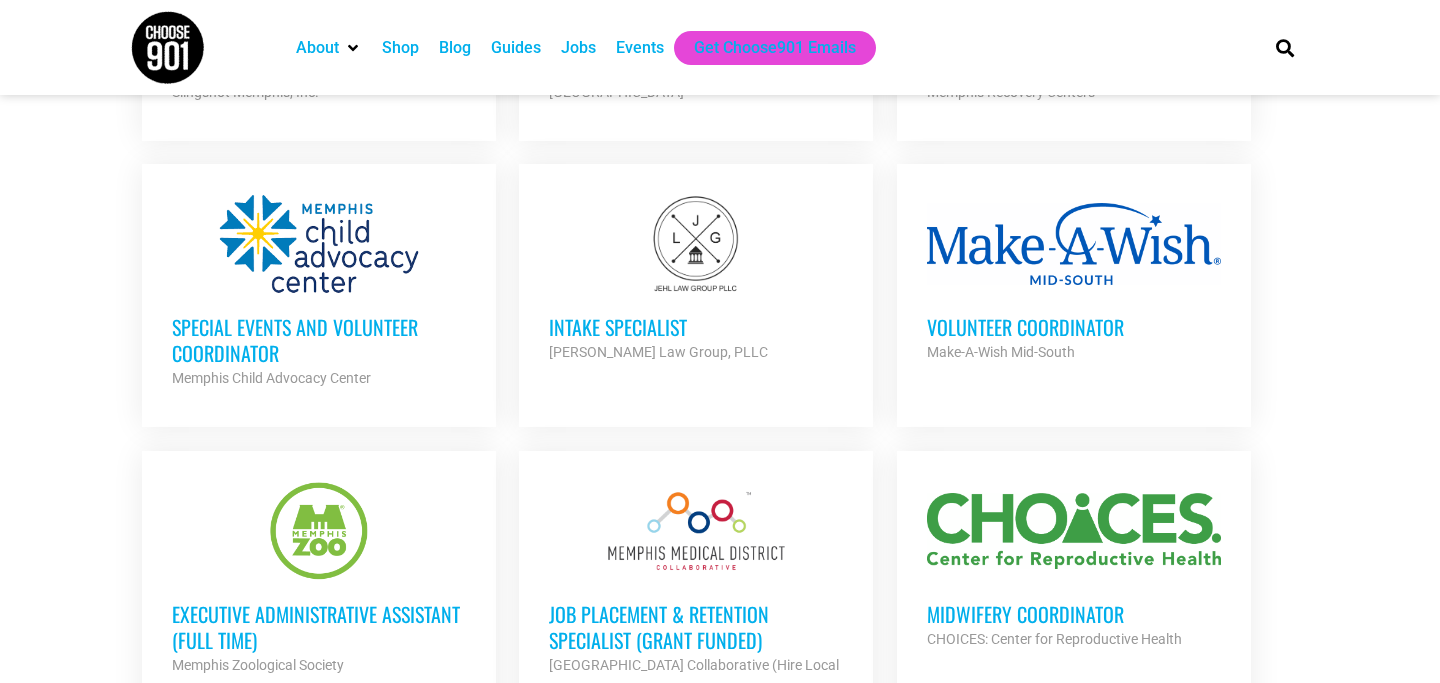 click on "Special Events and Volunteer Coordinator" at bounding box center (319, 340) 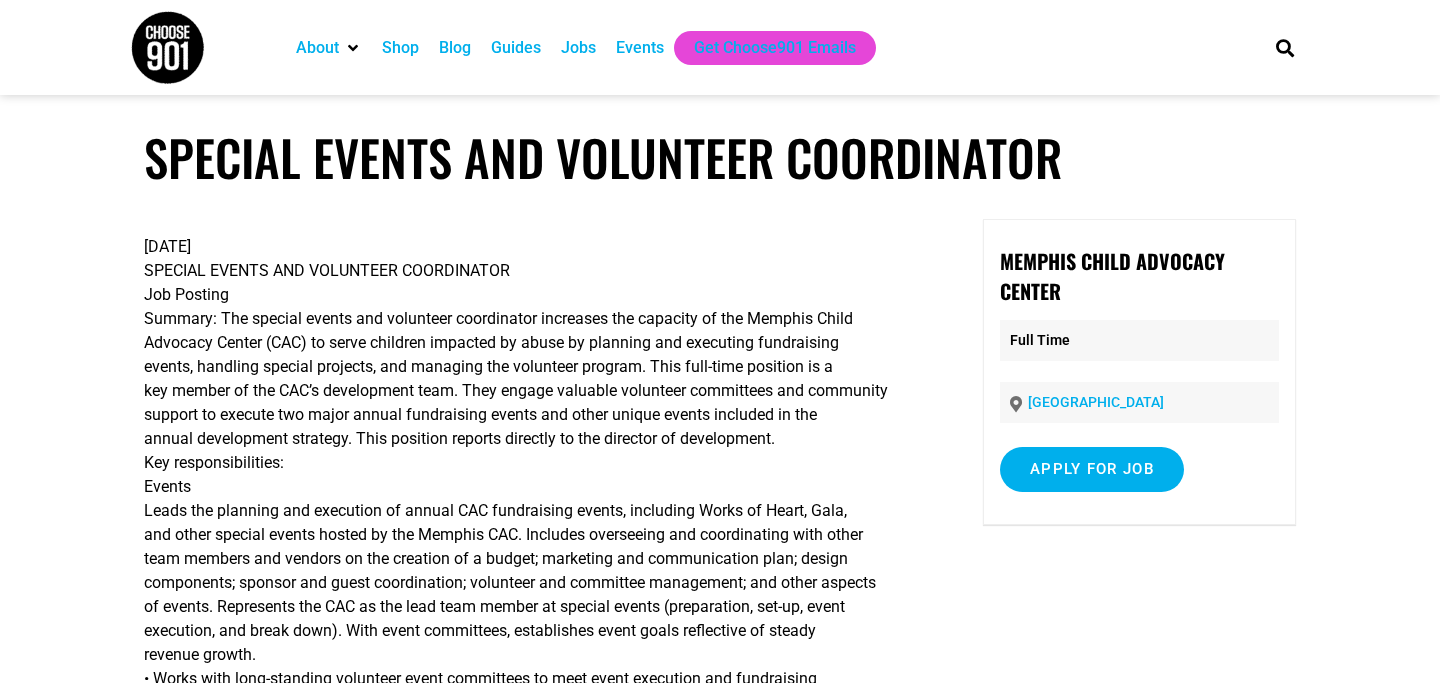 scroll, scrollTop: 0, scrollLeft: 0, axis: both 